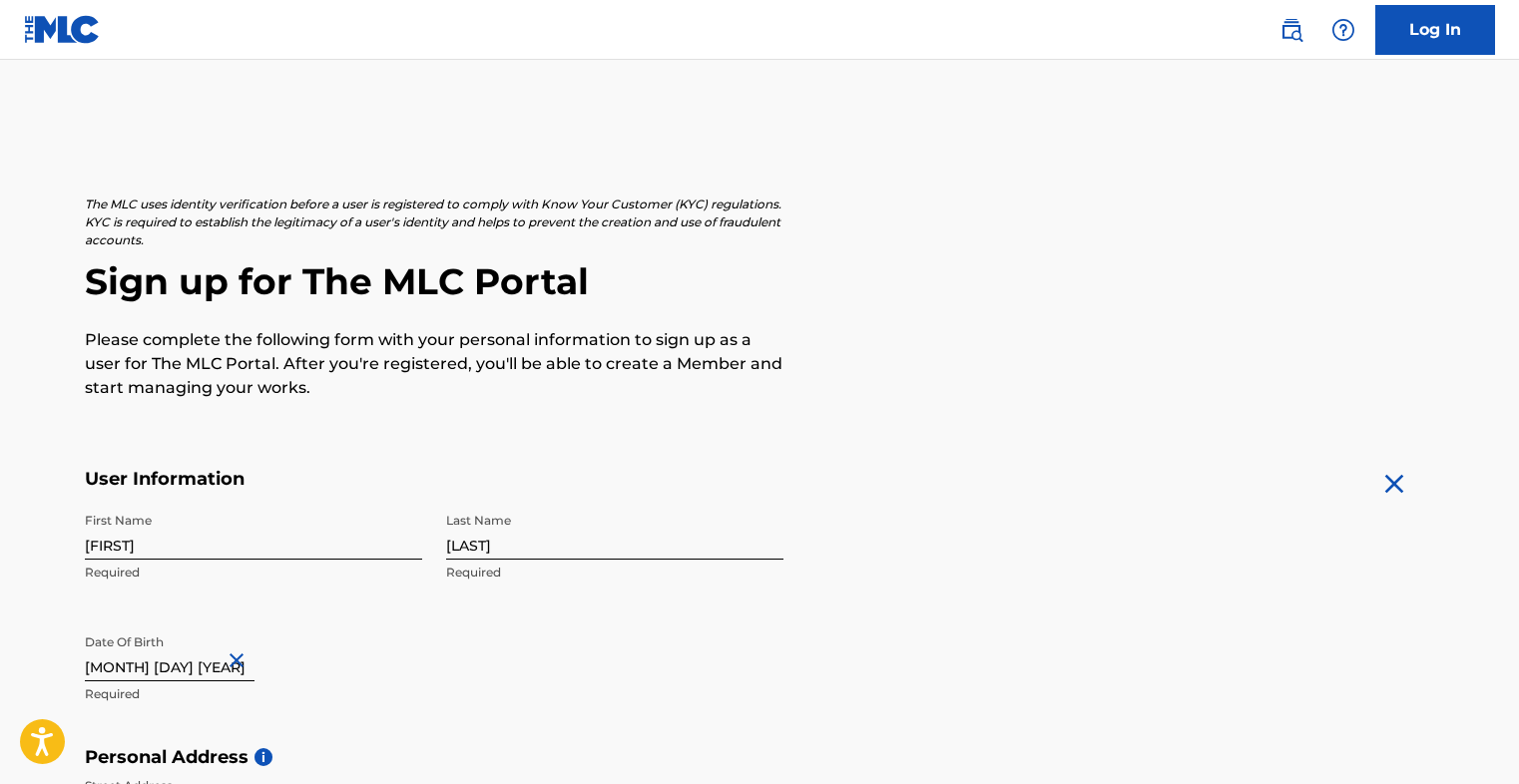 scroll, scrollTop: 376, scrollLeft: 0, axis: vertical 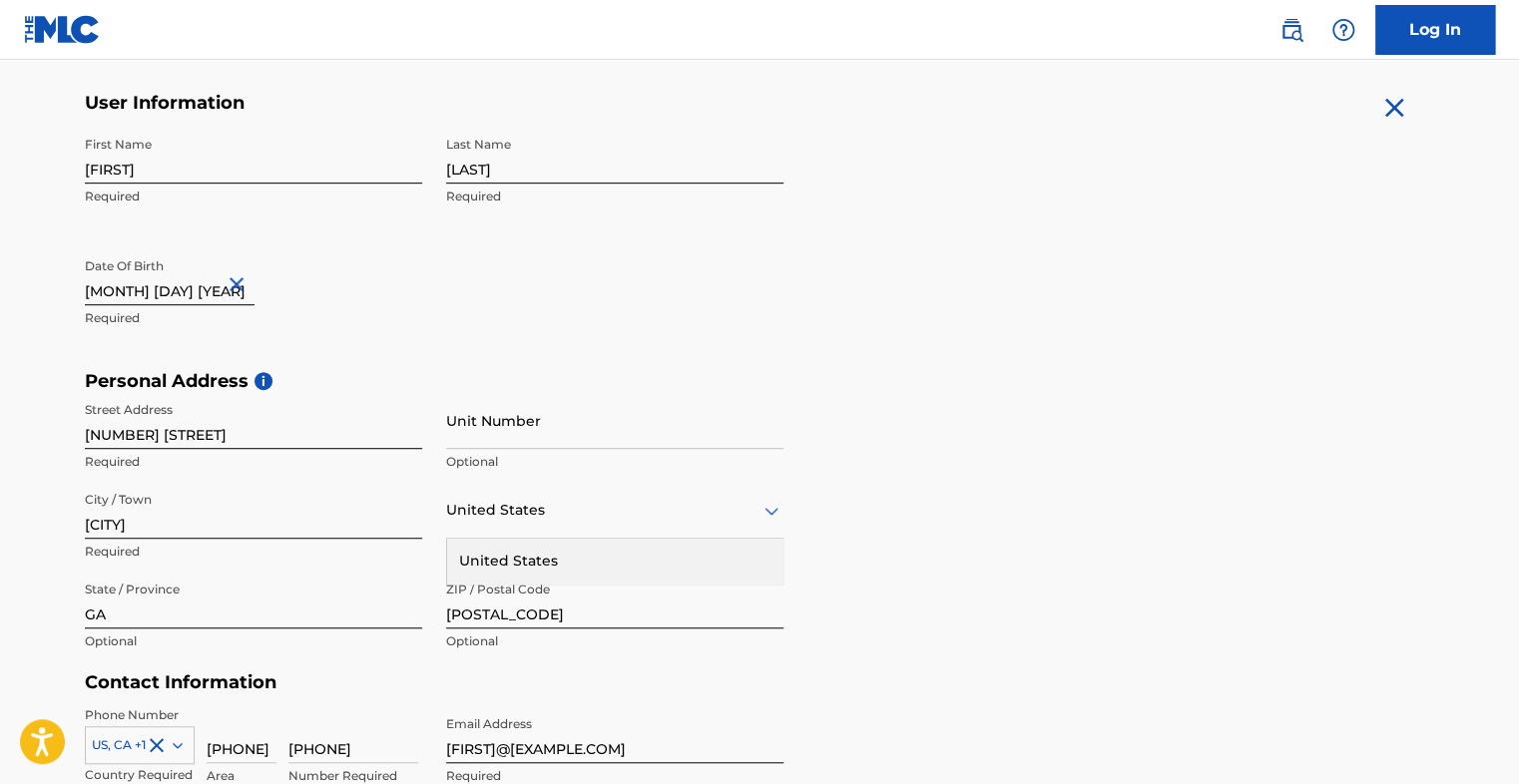 select on "1" 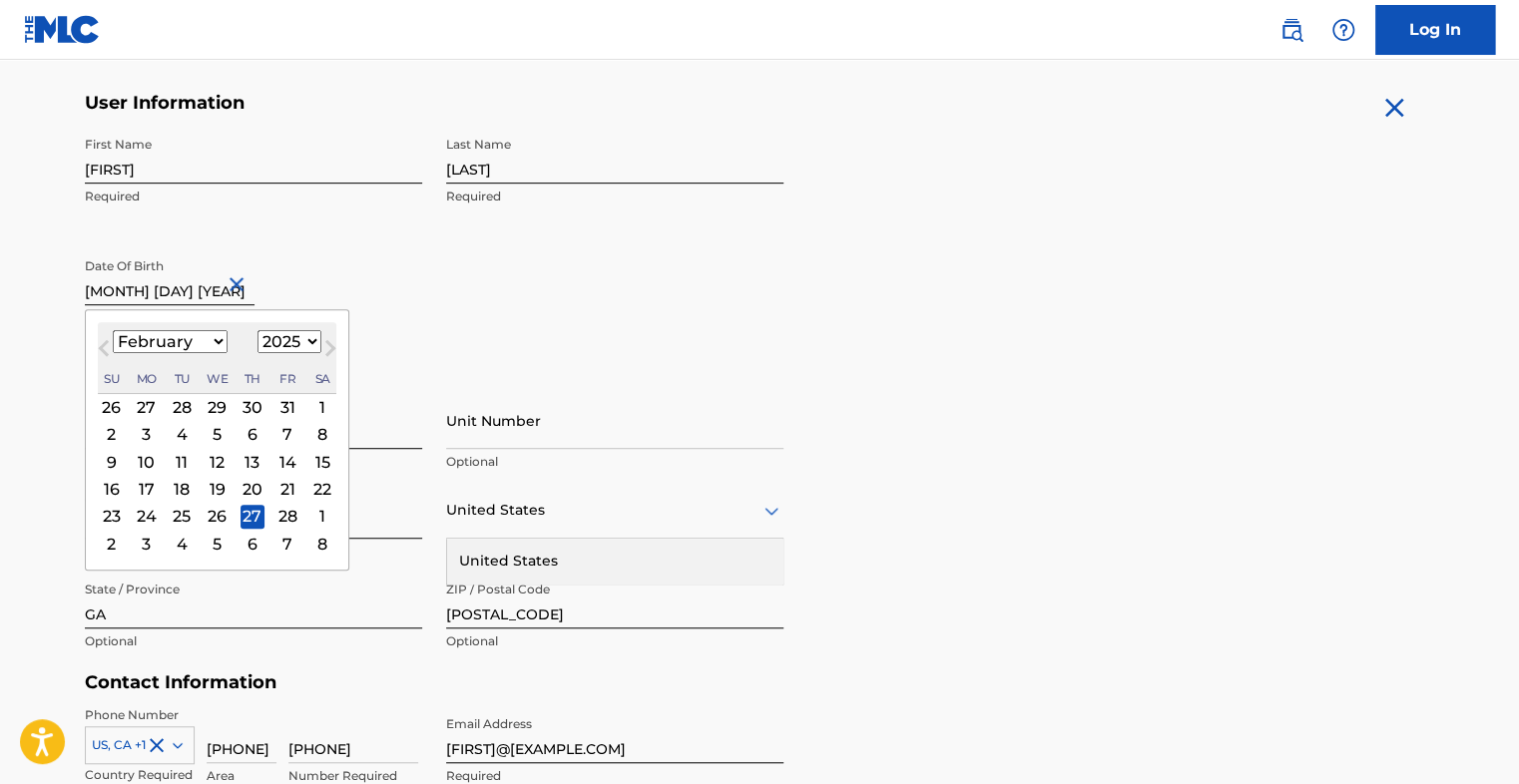 click on "[MONTH] [DAY] [YEAR]" at bounding box center [170, 276] 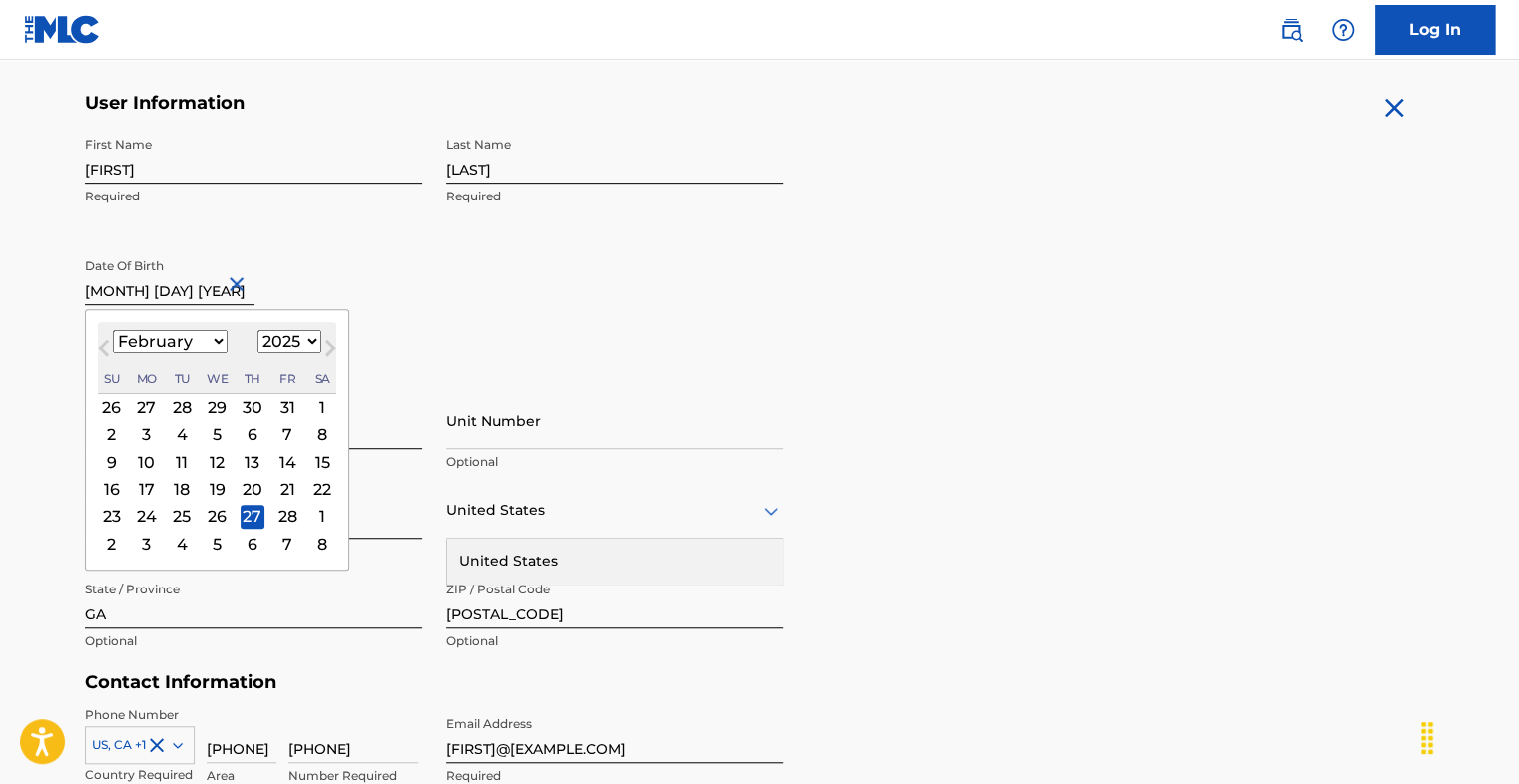 click on "[MONTH] [DAY] [YEAR]" at bounding box center (170, 276) 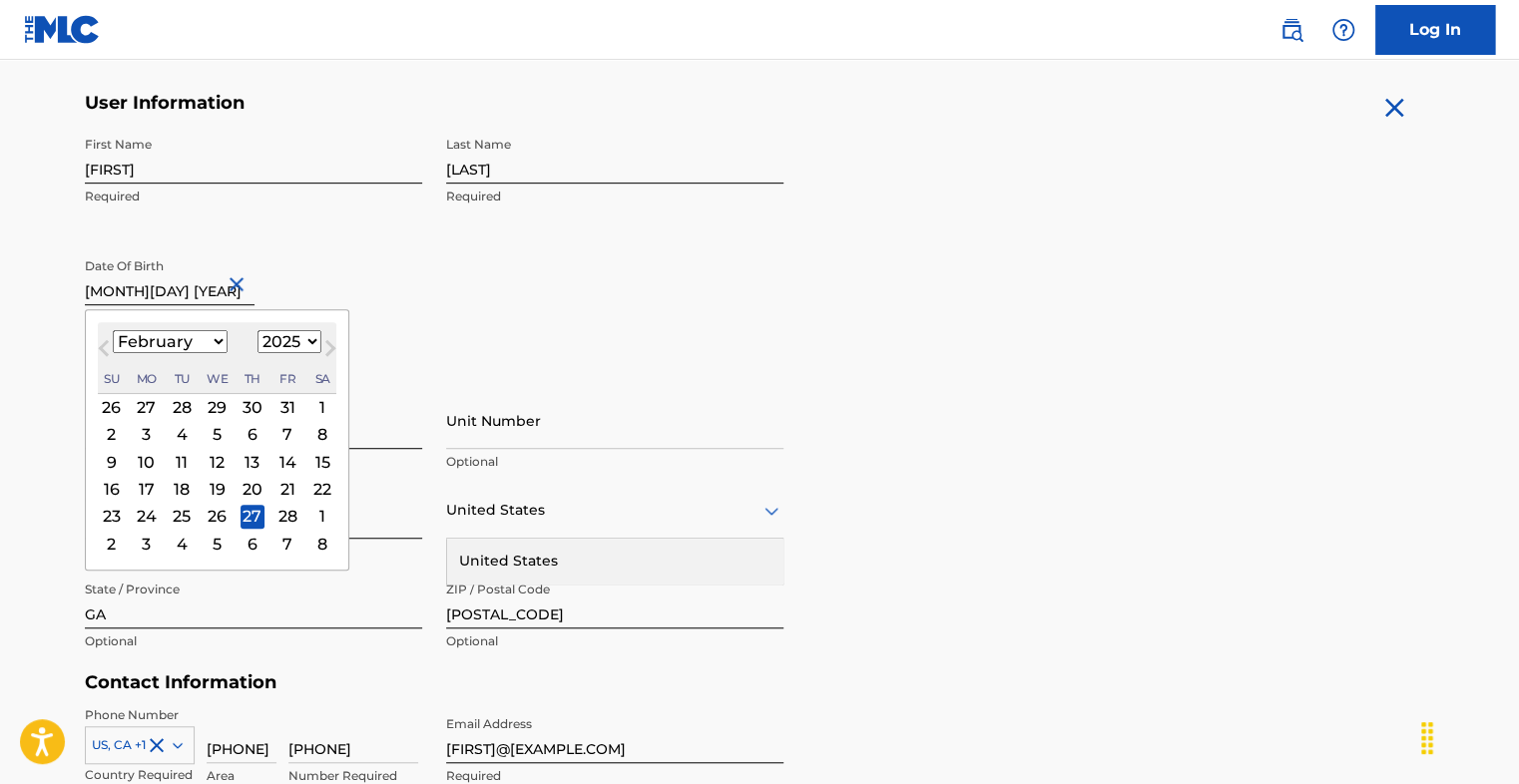 type on "[MONTH] [DAY] [YEAR]" 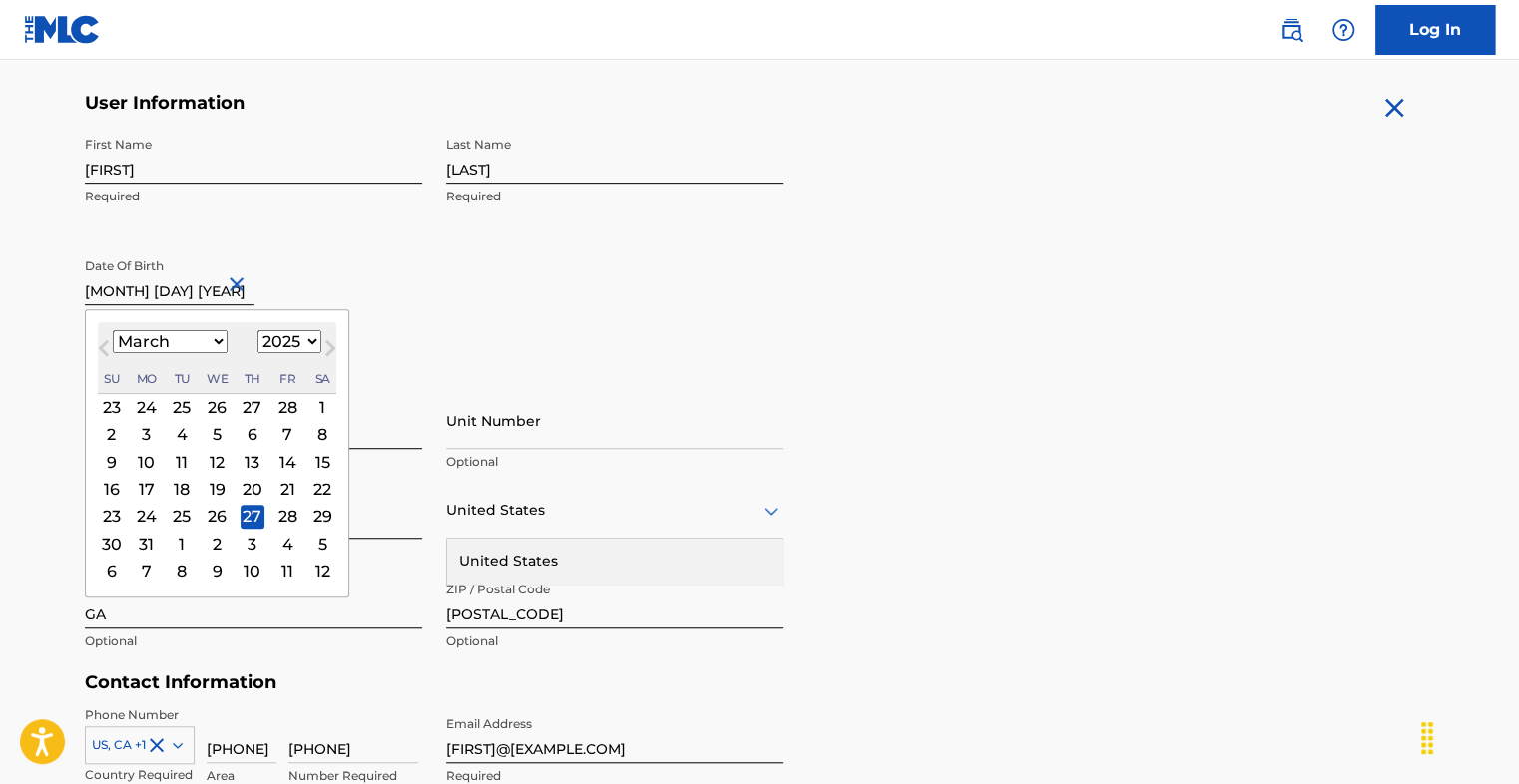 click on "[MONTH] [DAY] [YEAR]" at bounding box center [170, 276] 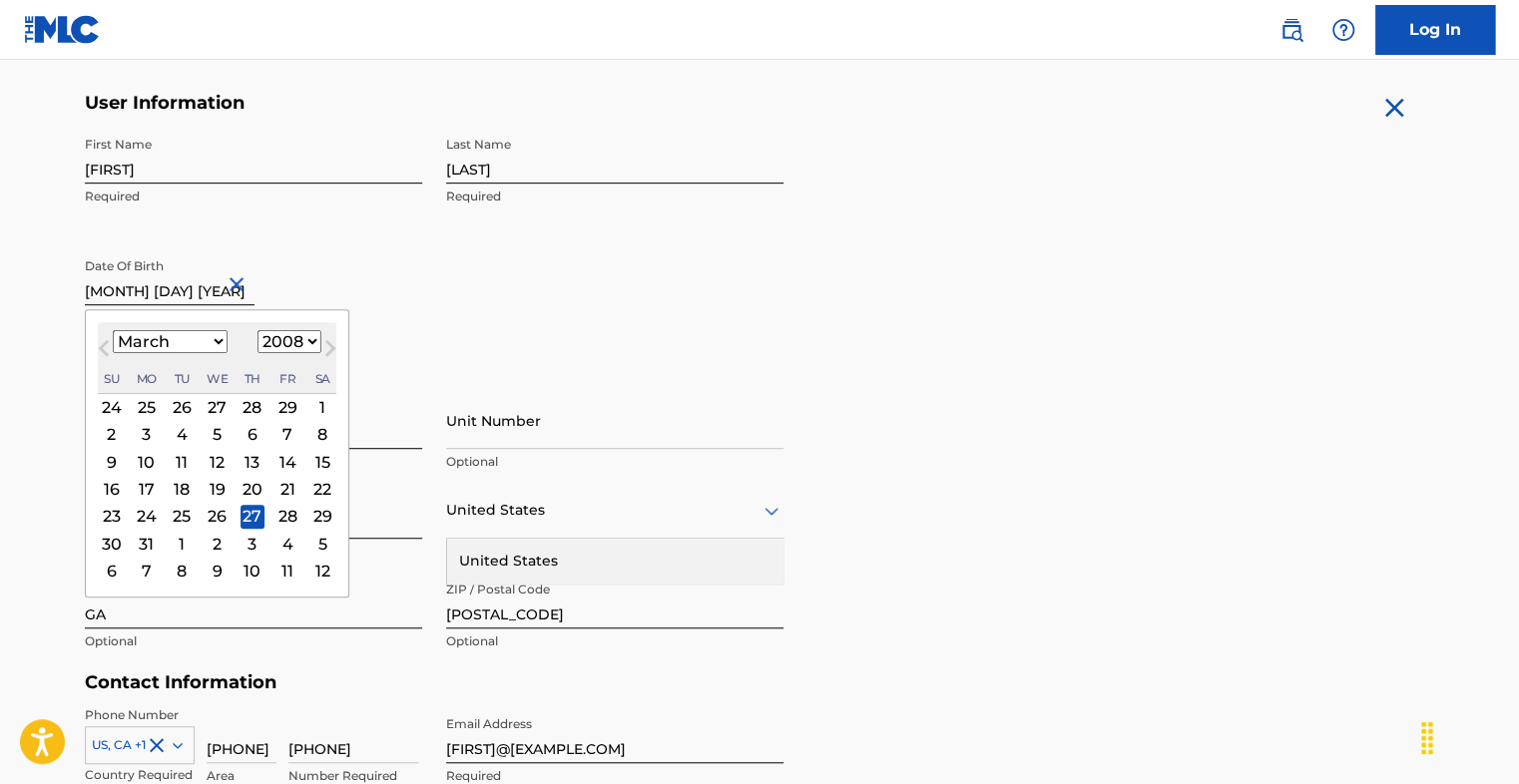 type on "[MONTH] [DAY] [YEAR]" 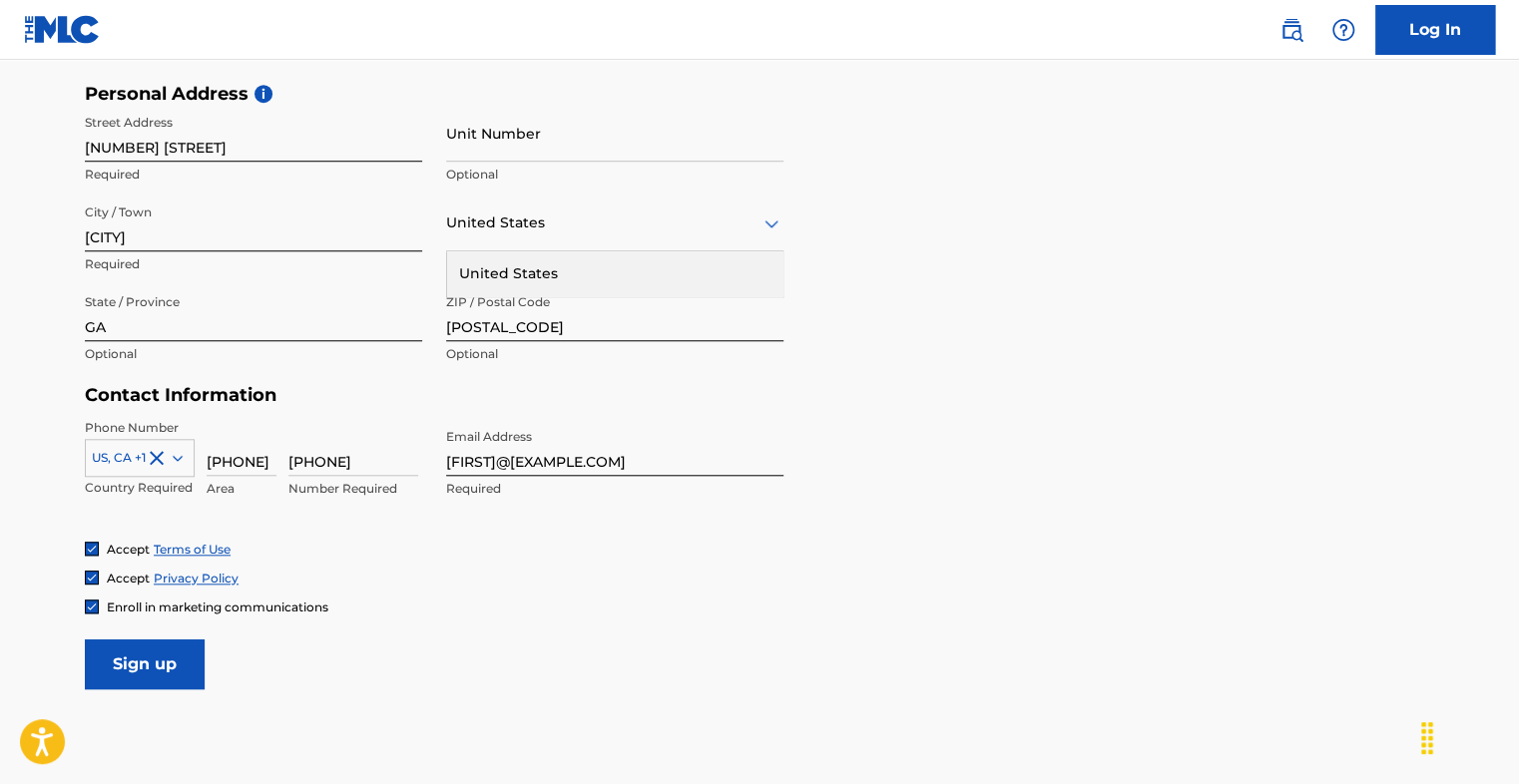 scroll, scrollTop: 675, scrollLeft: 0, axis: vertical 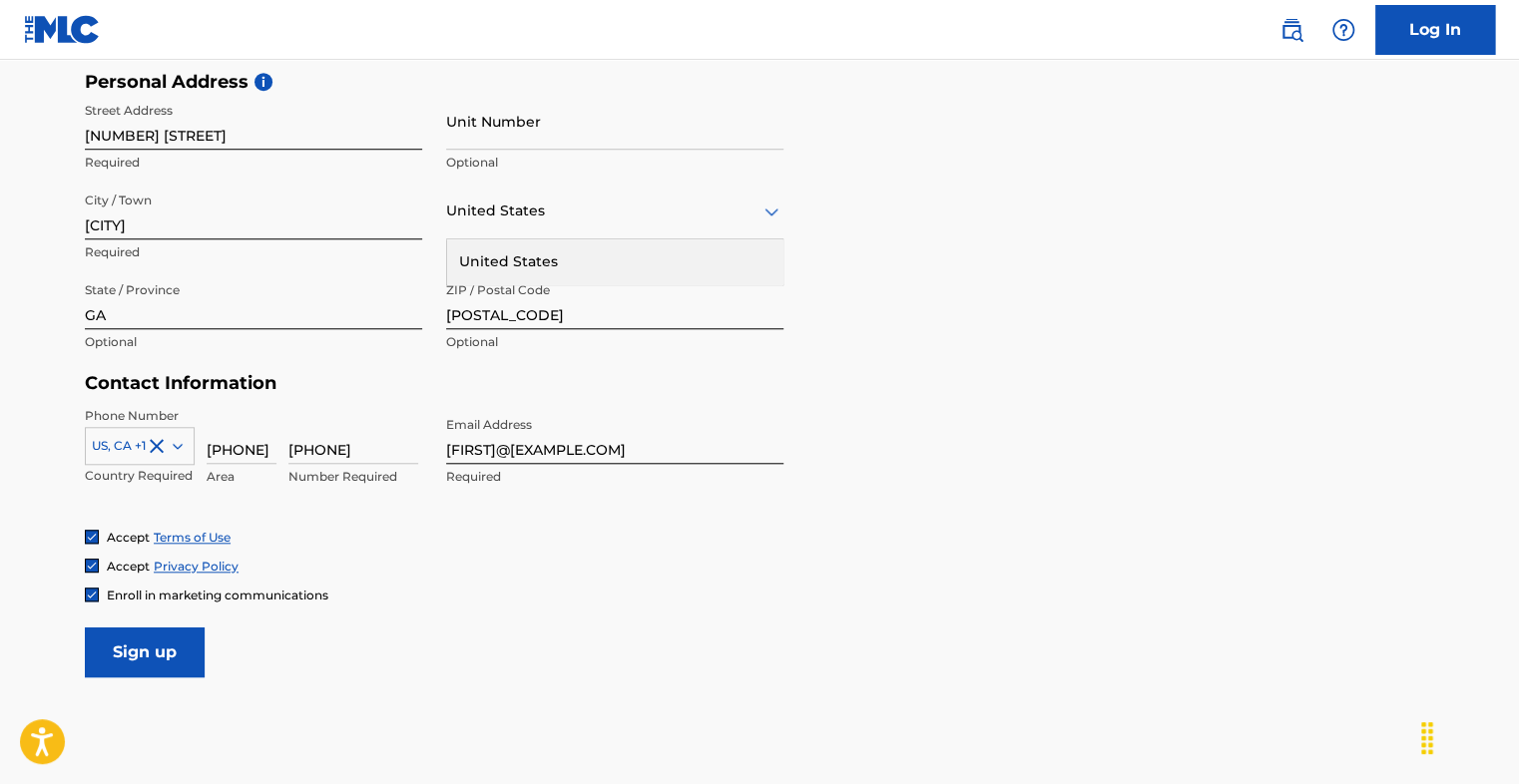 click on "Sign up" at bounding box center (145, 652) 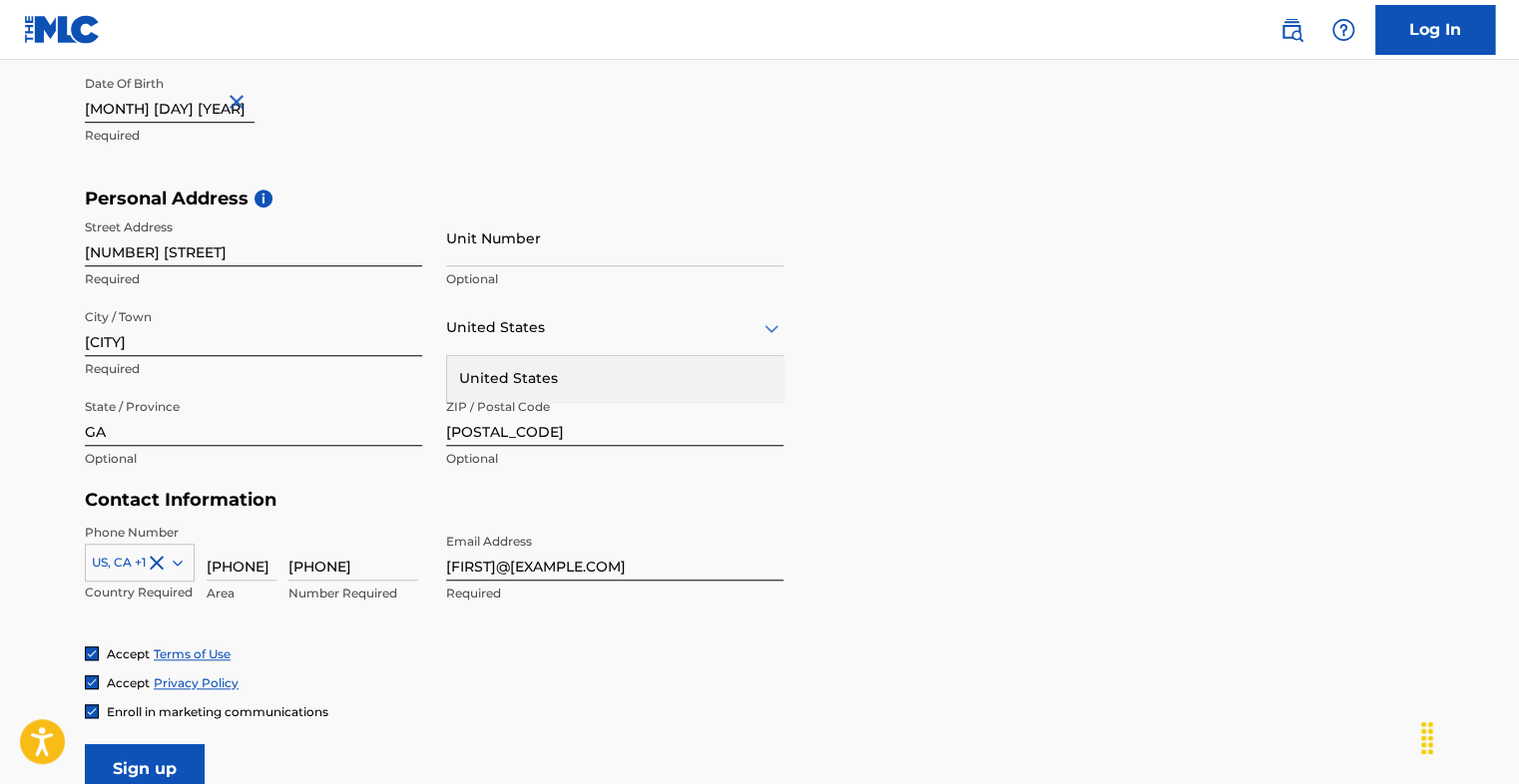 scroll, scrollTop: 576, scrollLeft: 0, axis: vertical 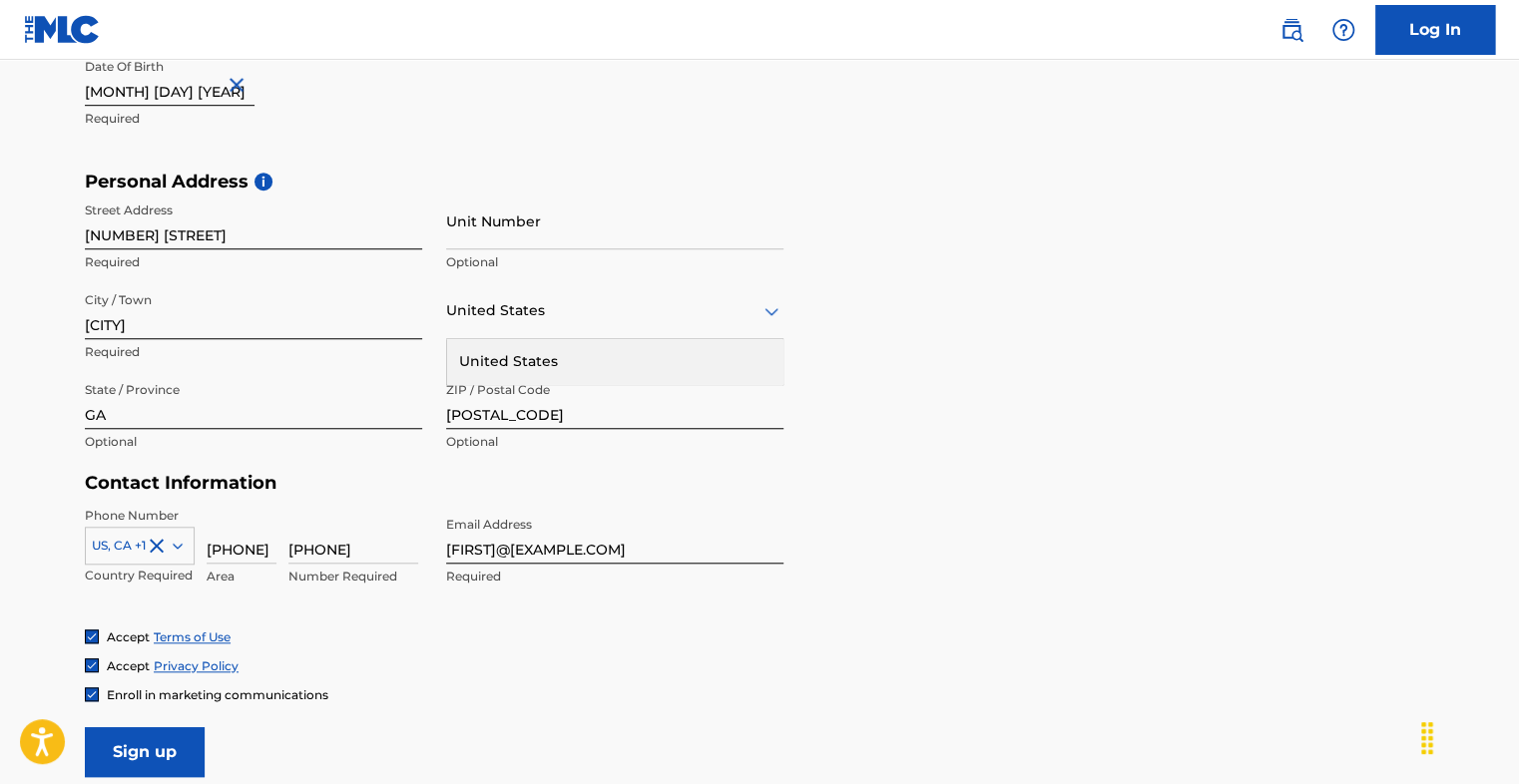 click on "Unit Number" at bounding box center [615, 220] 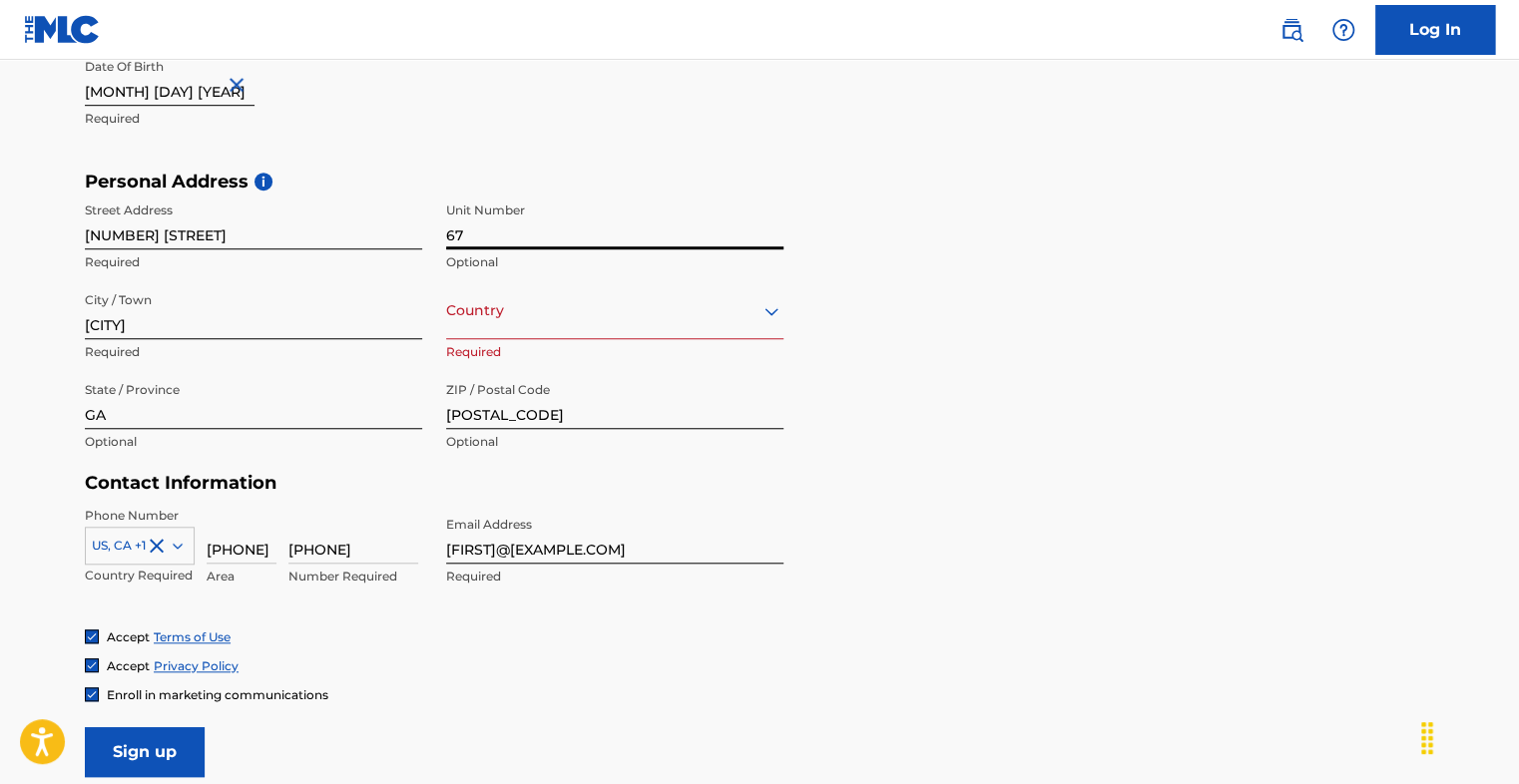 type on "6" 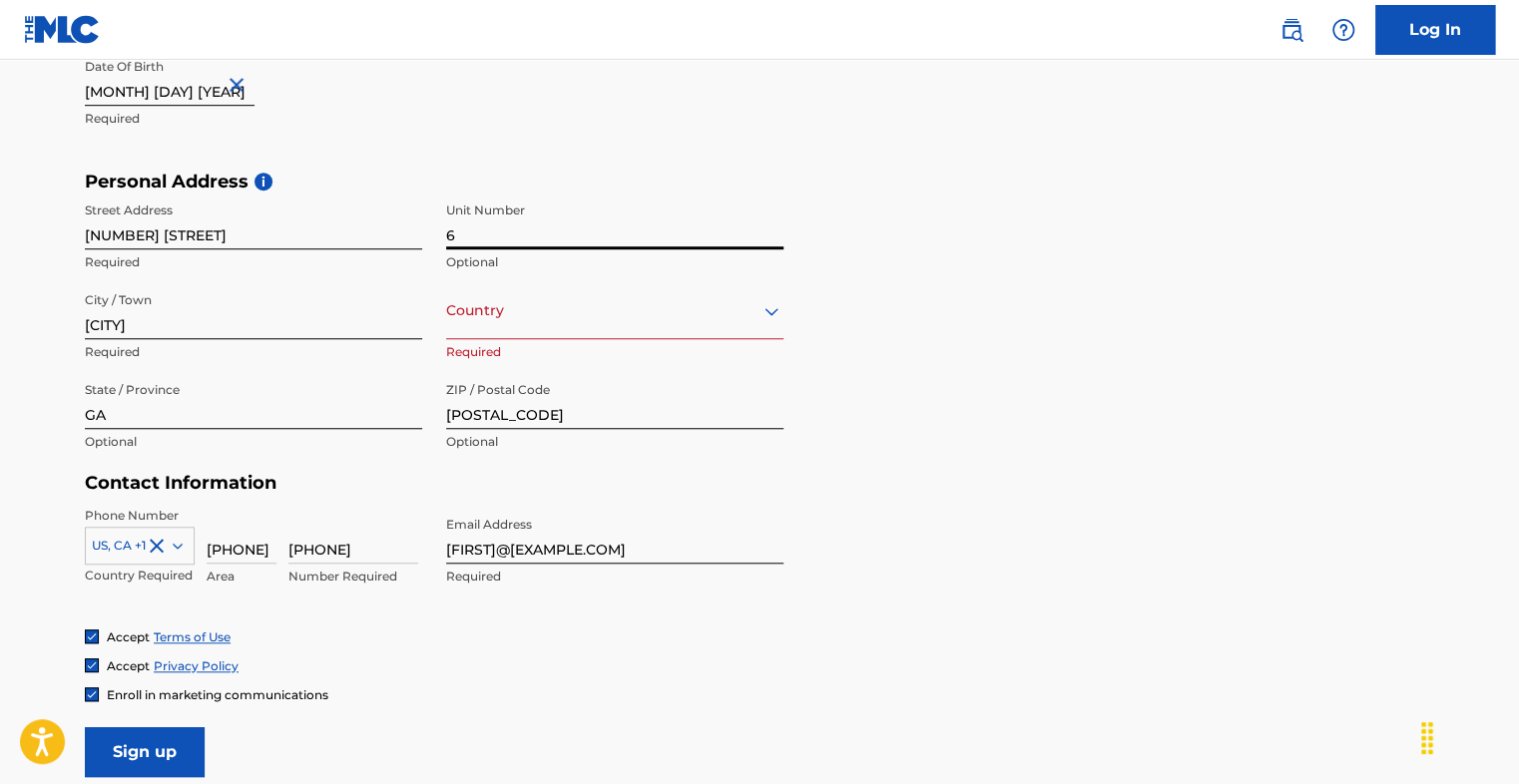 type 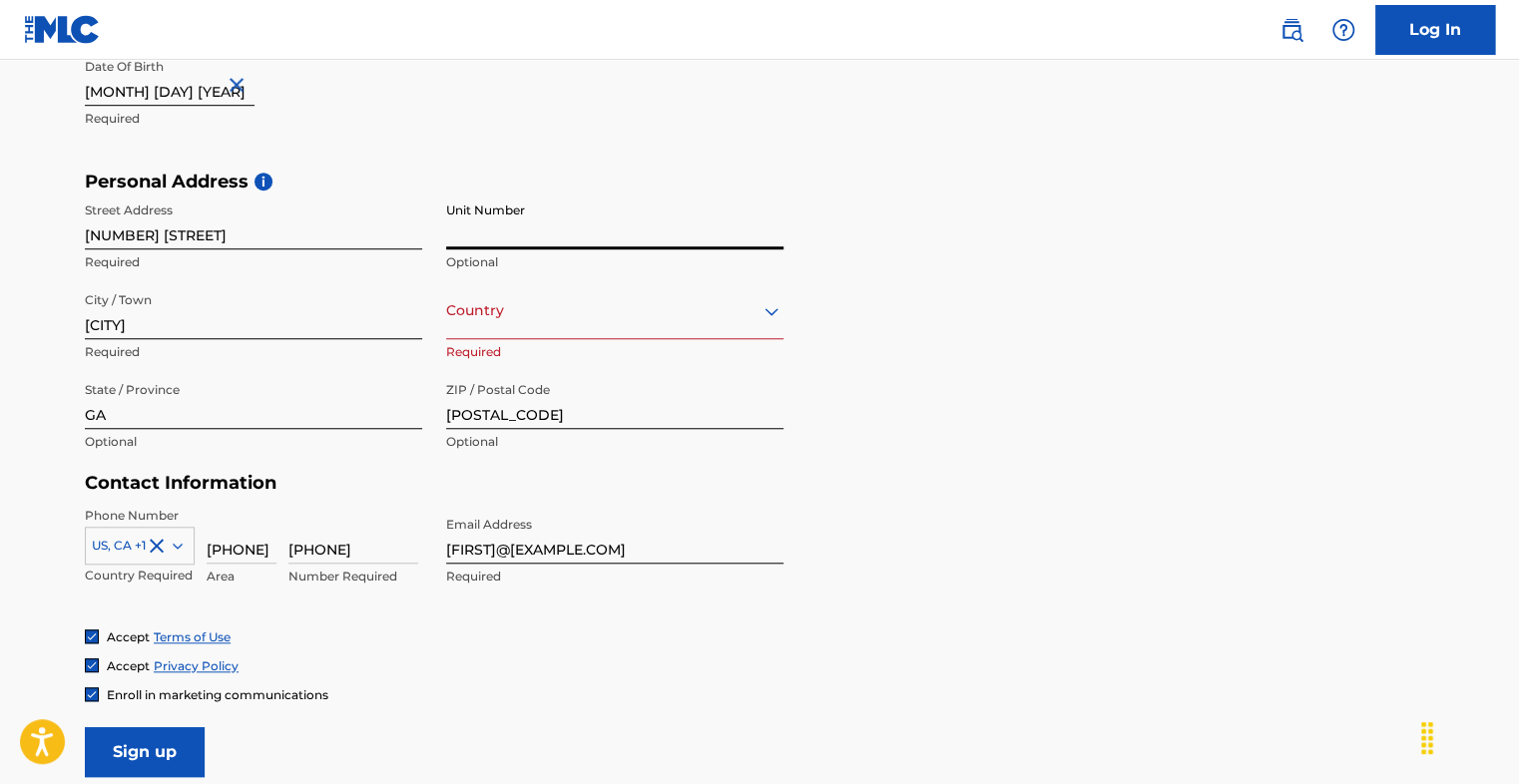 click on "Country United States" at bounding box center (615, 310) 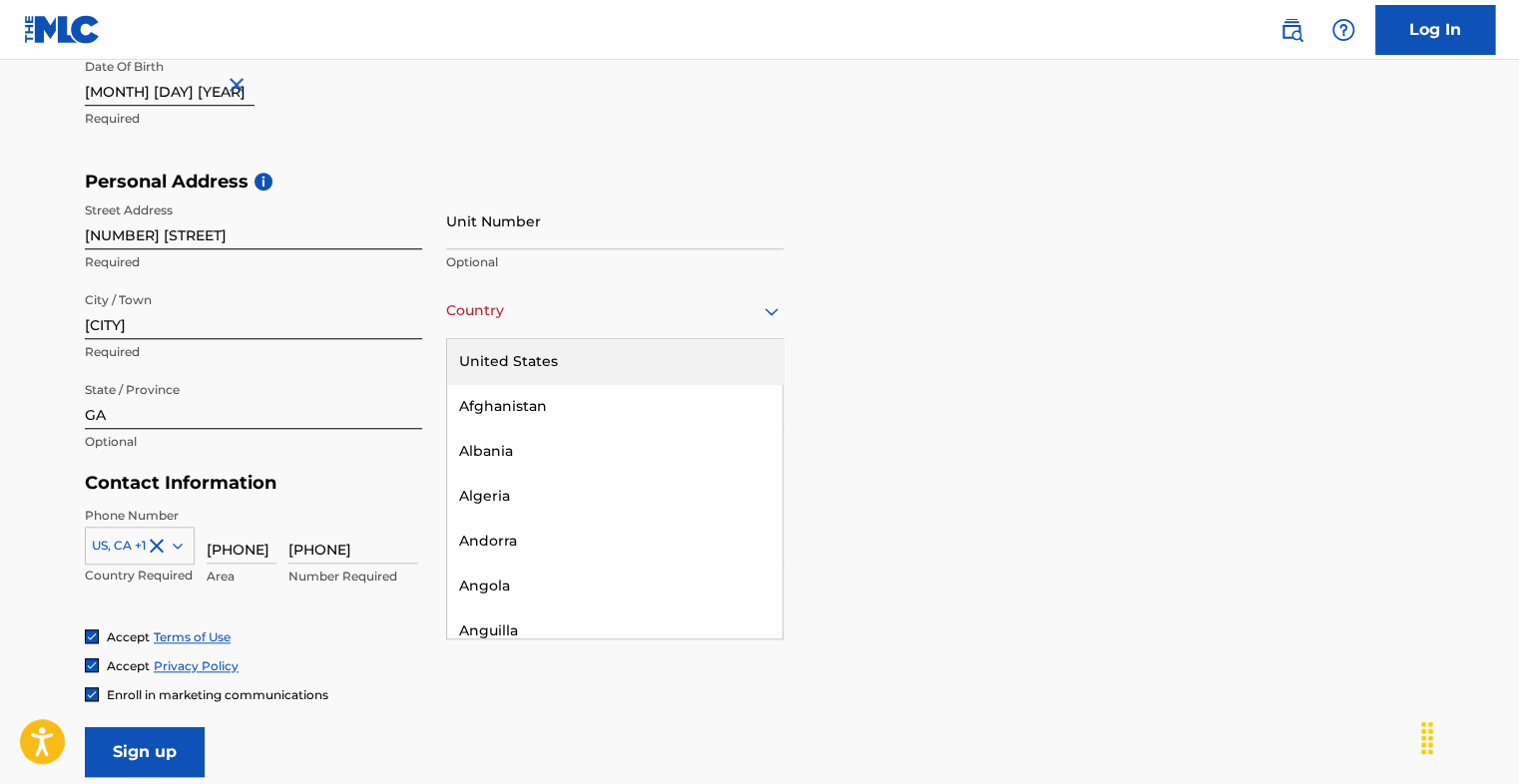click on "United States" at bounding box center (615, 361) 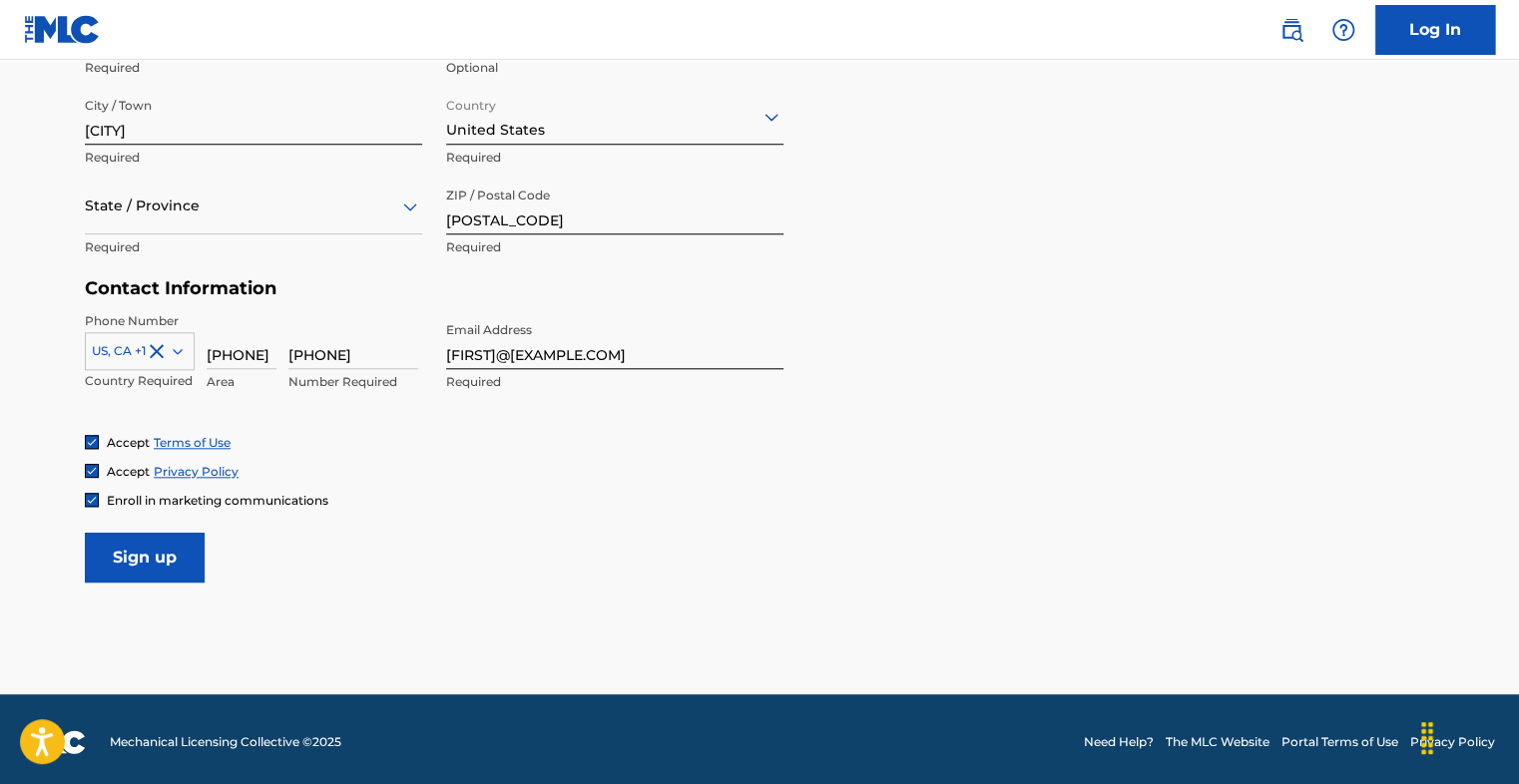 scroll, scrollTop: 775, scrollLeft: 0, axis: vertical 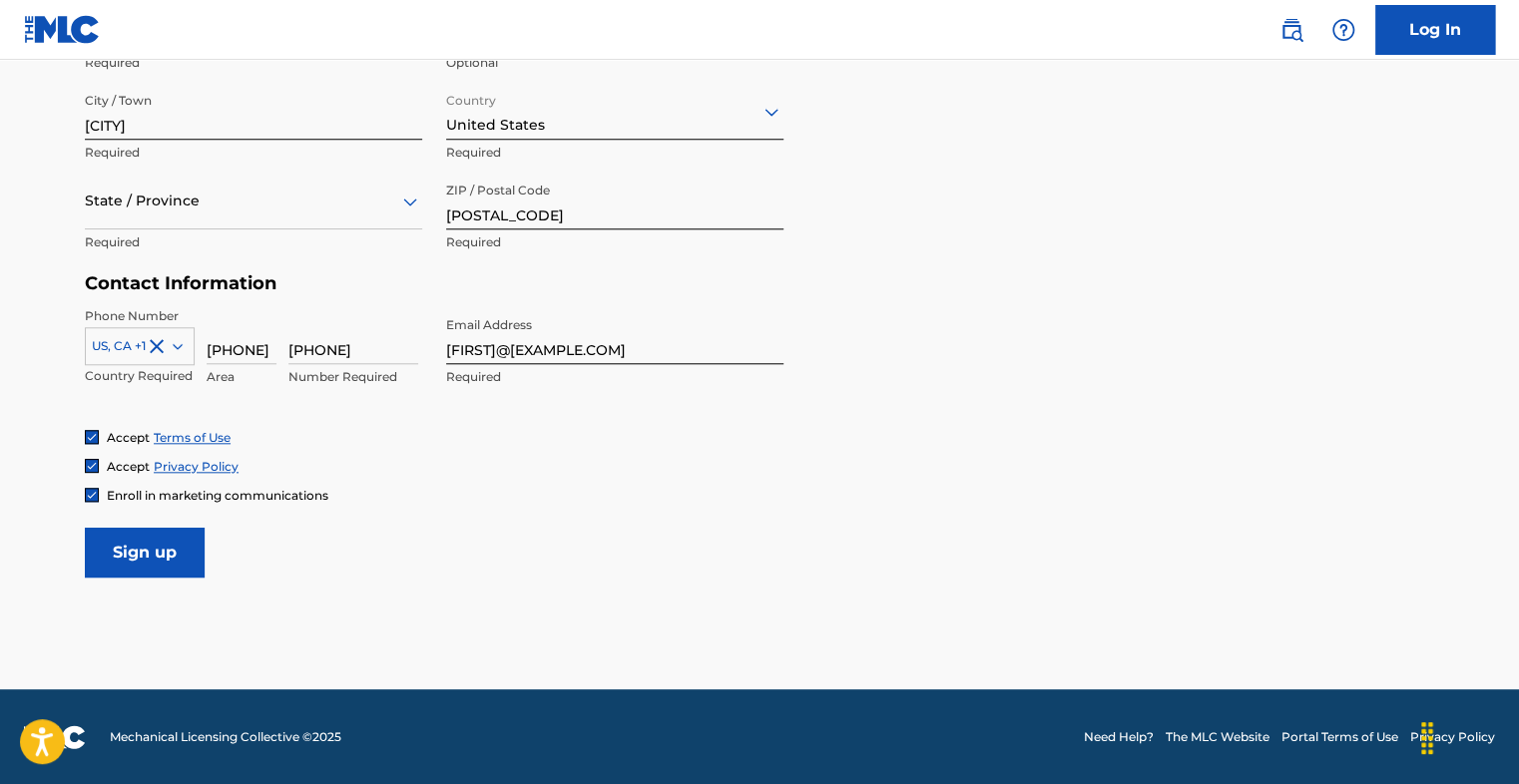 click on "User Information First Name [FIRST] Required Last Name [LAST] Required Date Of Birth [MONTH] [DAY] [YEAR] Required Personal Address i Street Address [NUMBER] [STREET] Required Unit Number Optional City / Town [CITY] Required Country [COUNTRY] Required State / Province Required ZIP / Postal Code [POSTAL_CODE] Required Contact Information Phone Number US, CA +1 Country Required [AREA] [PHONE] Number Required Email Address [EMAIL] Required Accept Terms of Use Accept Privacy Policy Enroll in marketing communications Sign up" at bounding box center [760, 135] 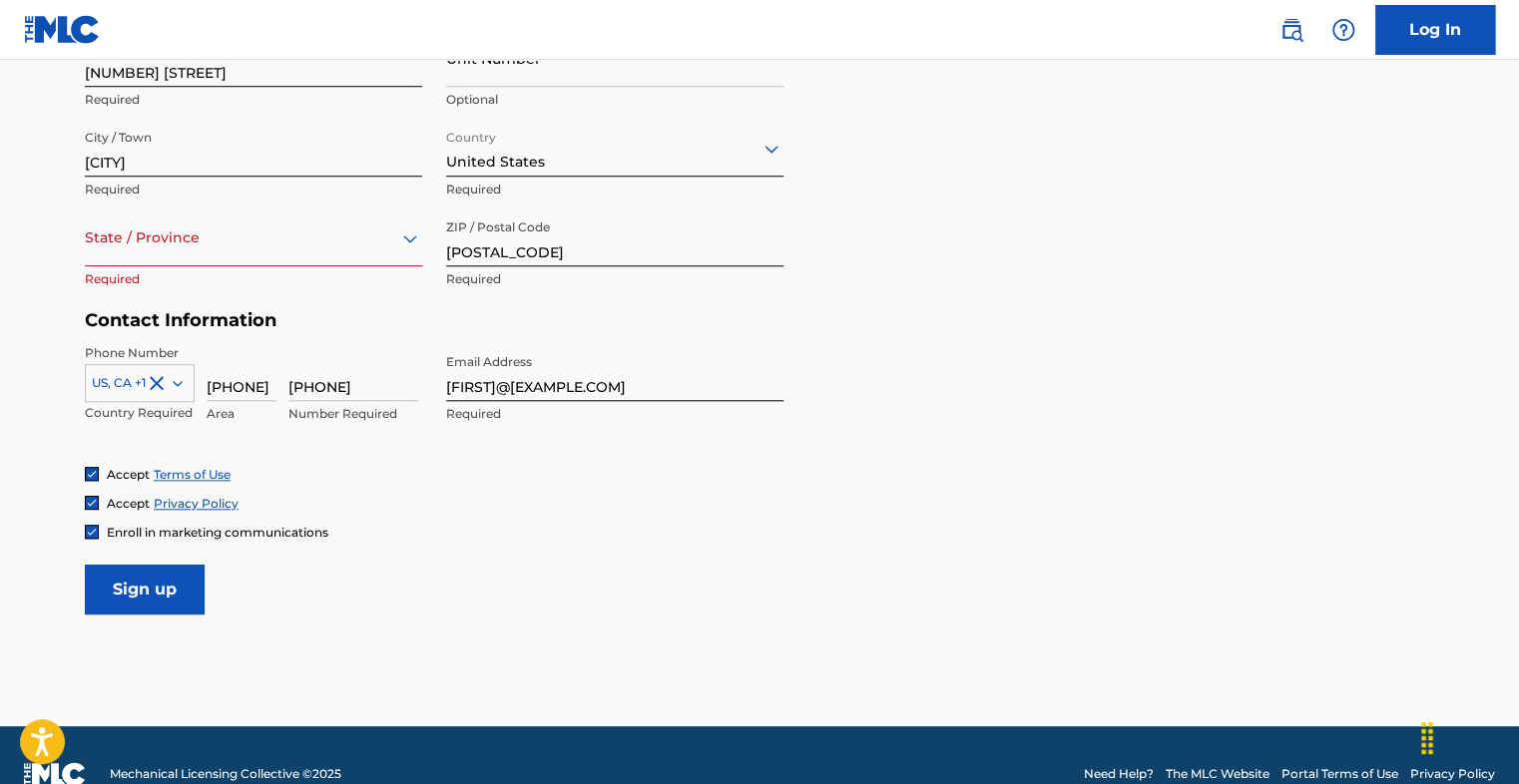 scroll, scrollTop: 675, scrollLeft: 0, axis: vertical 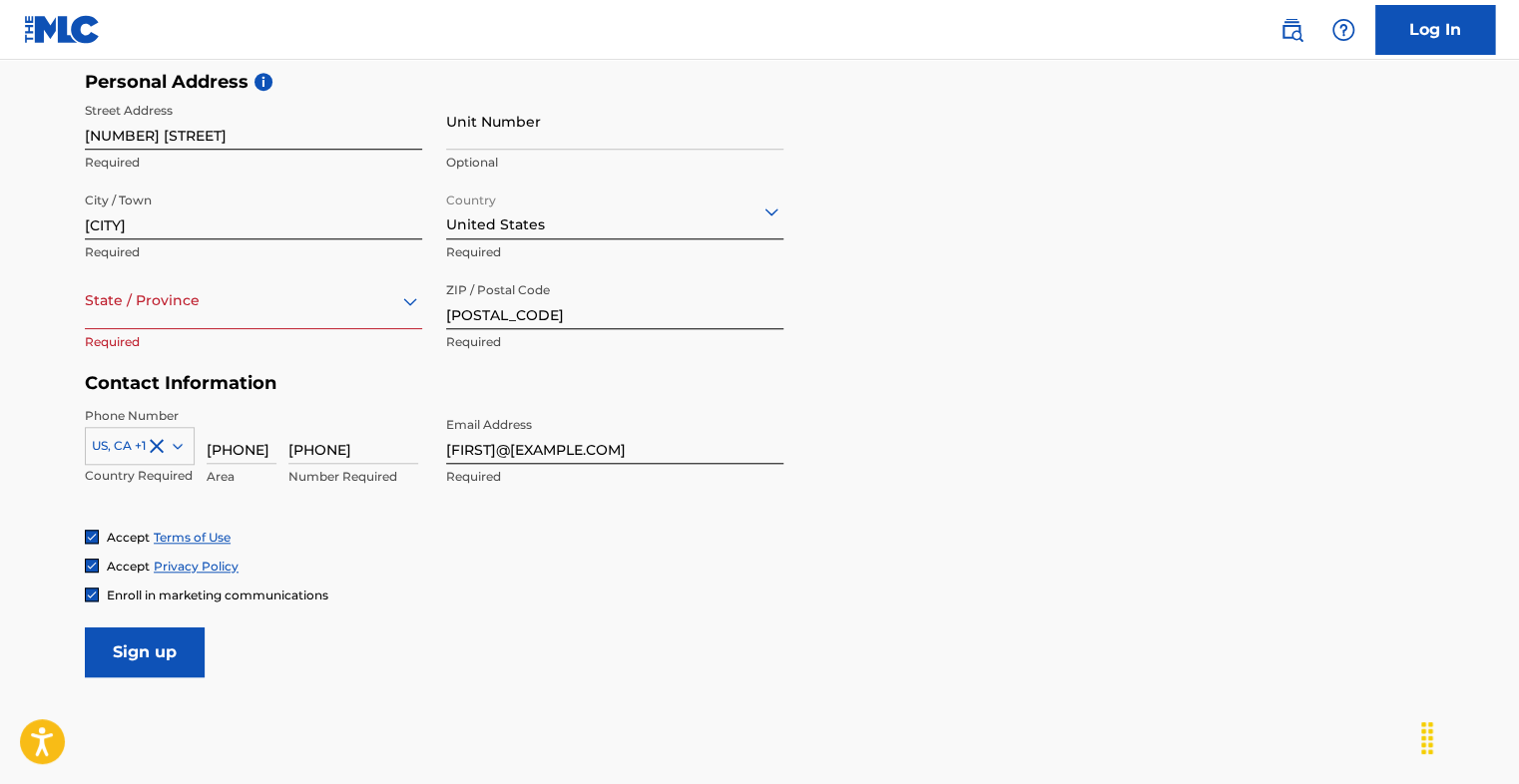 click on "Required" at bounding box center (253, 342) 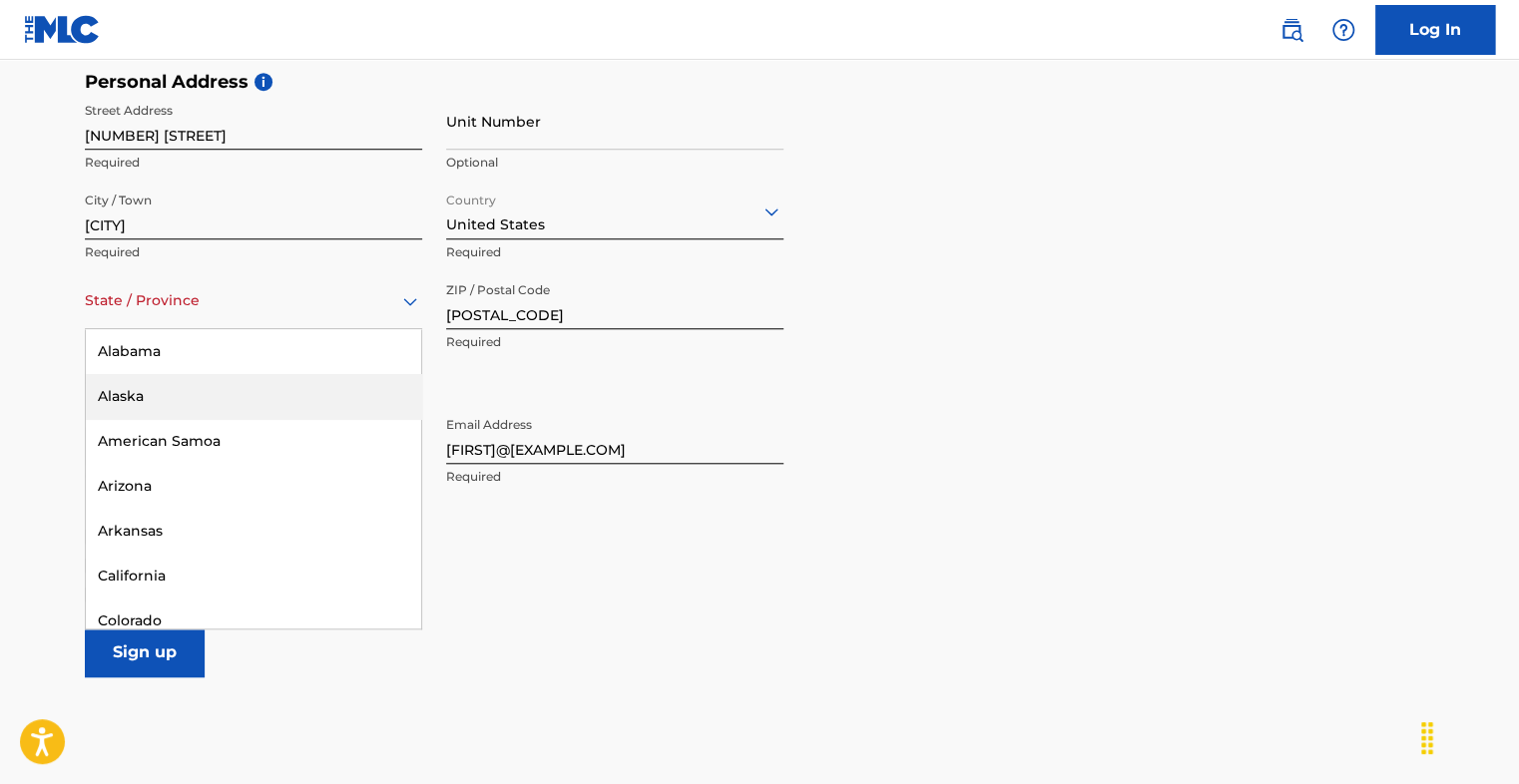 type on "g" 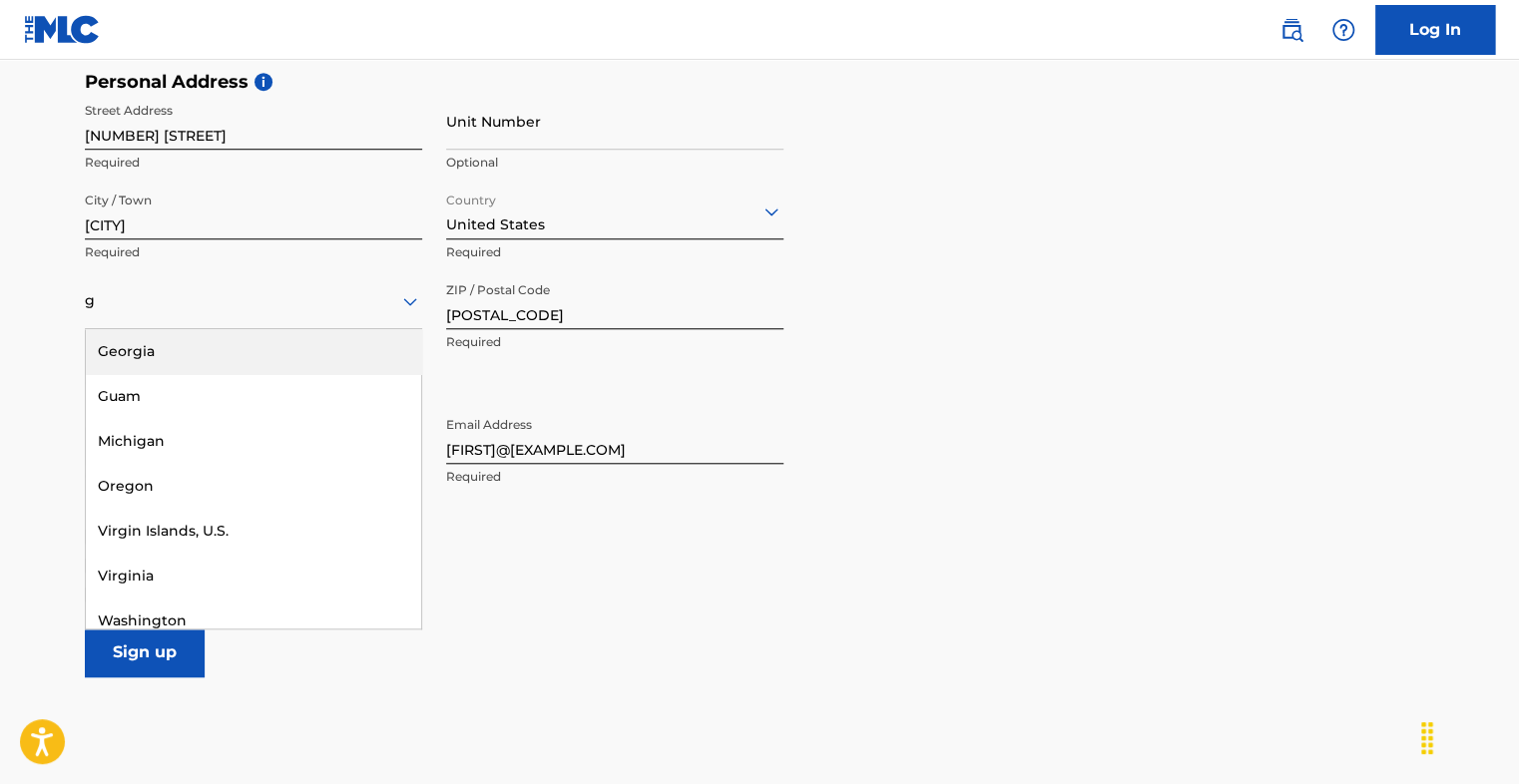click on "Georgia" at bounding box center [253, 351] 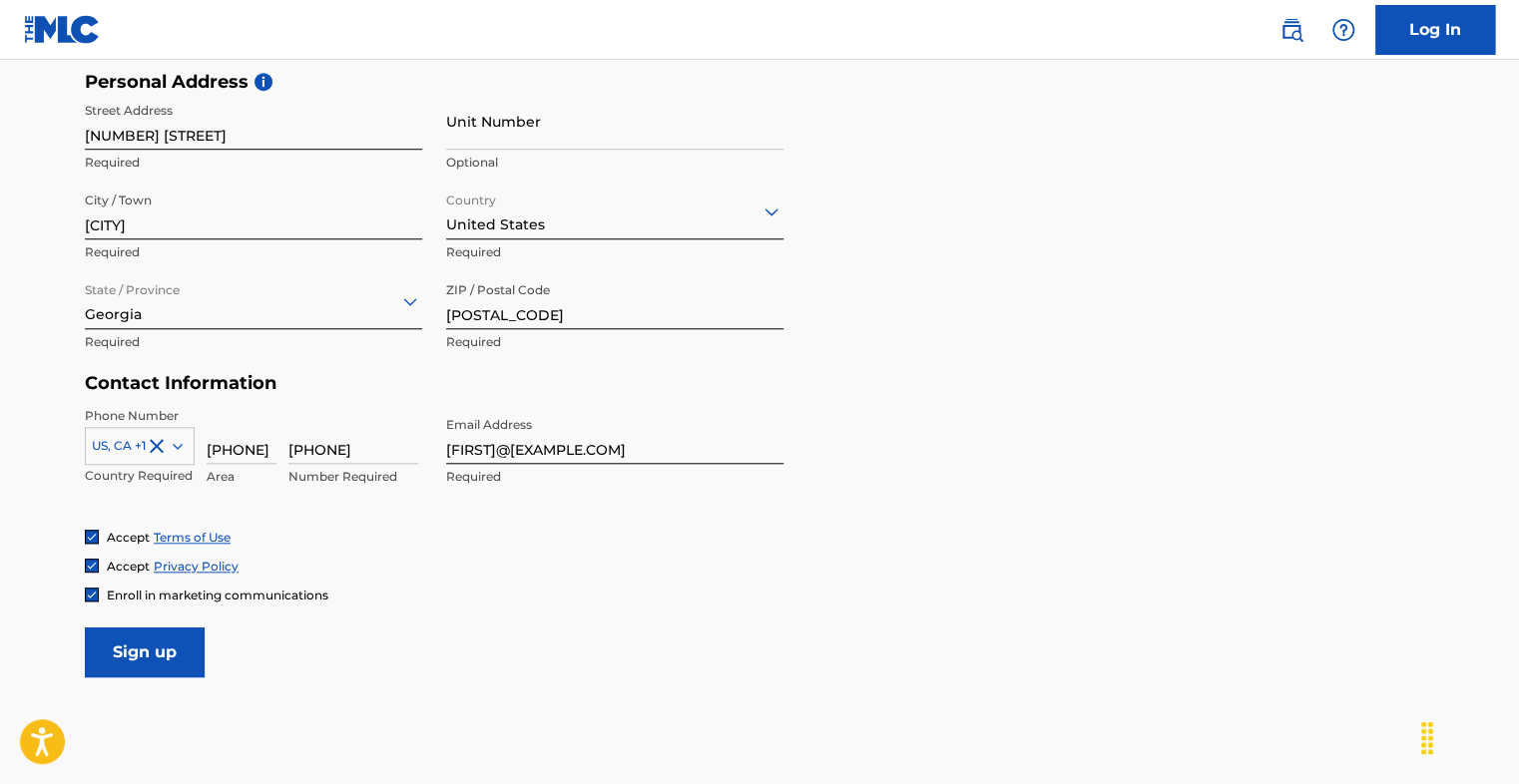 click on "Sign up" at bounding box center [145, 652] 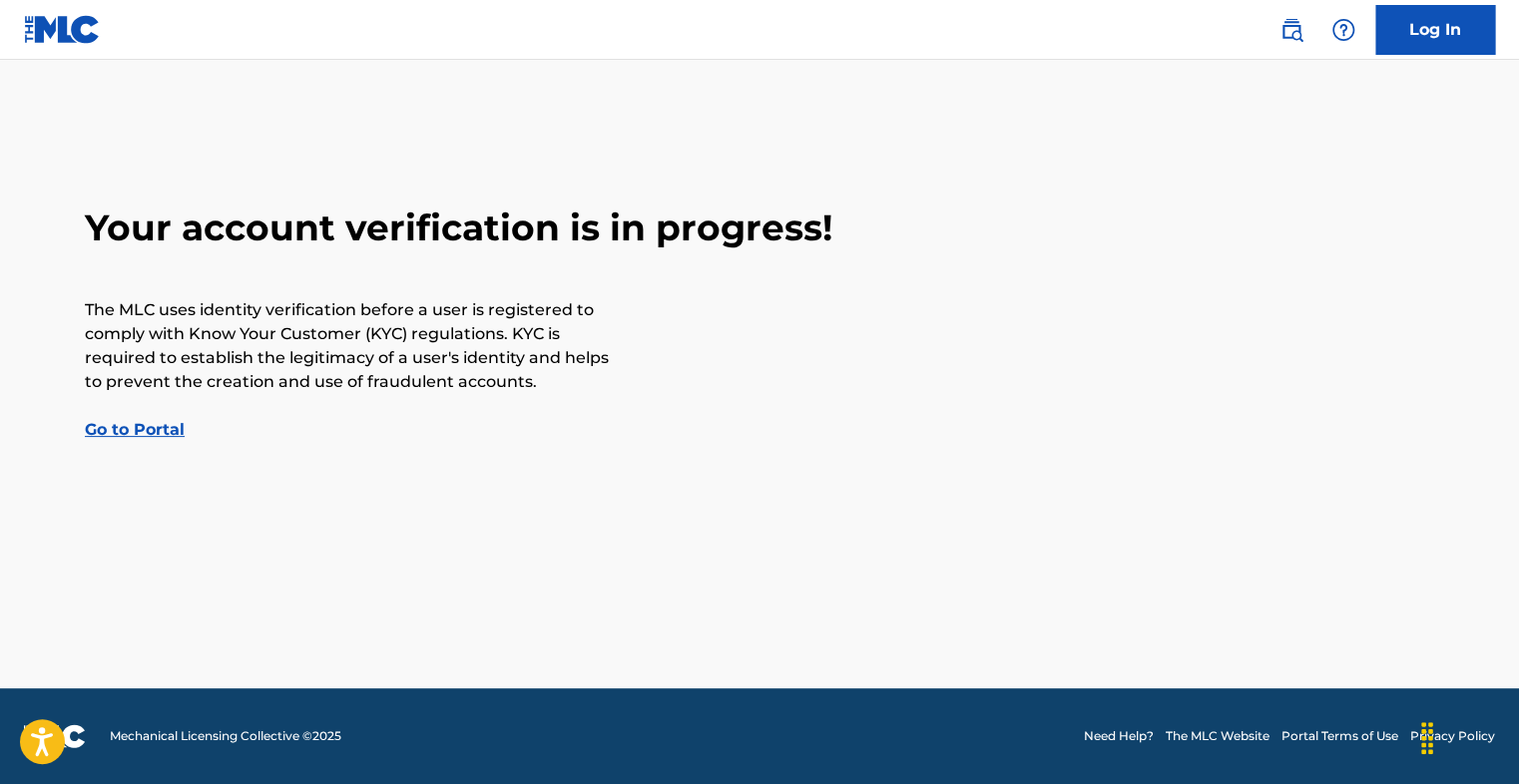 scroll, scrollTop: 0, scrollLeft: 0, axis: both 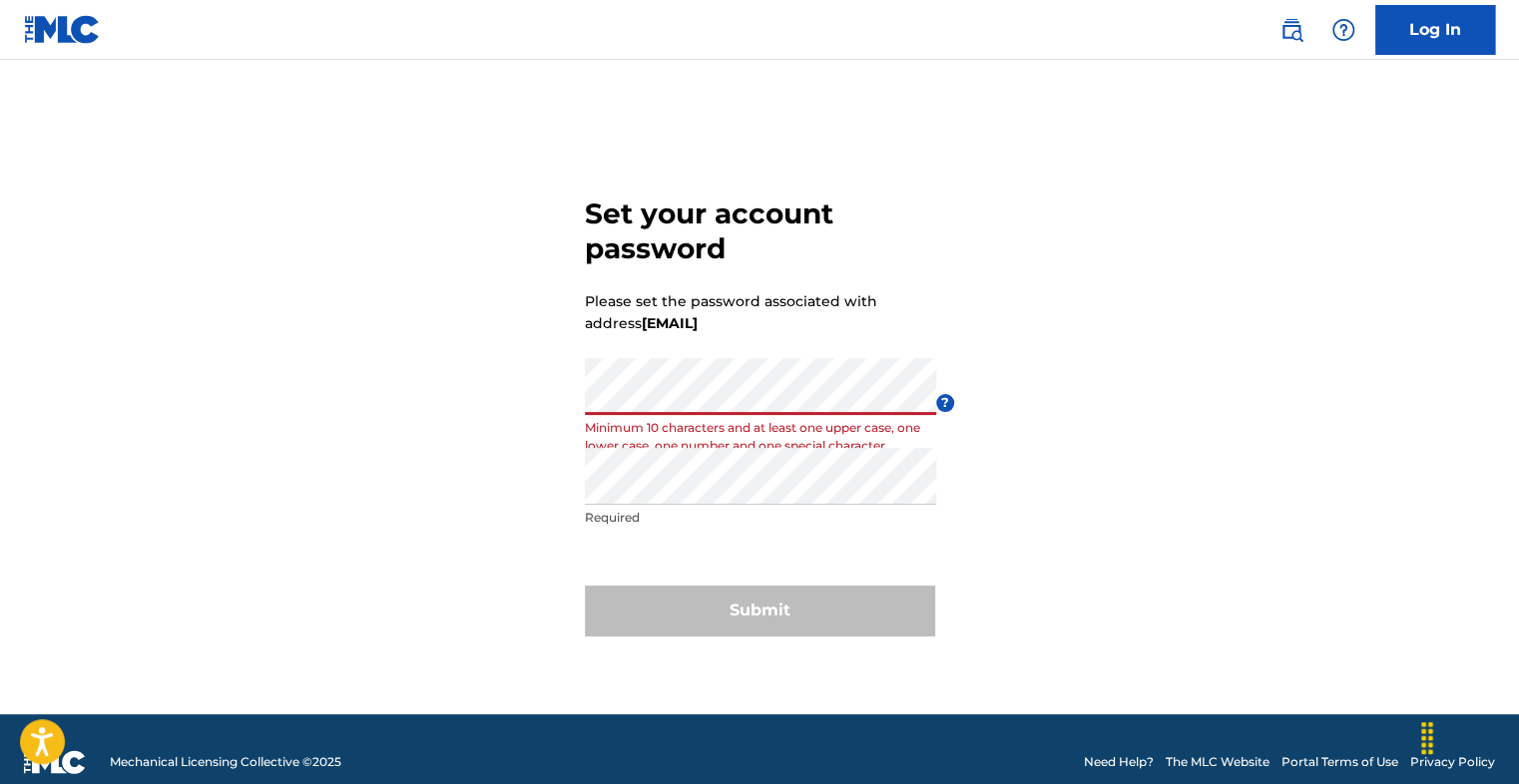 click on "Required" at bounding box center [760, 518] 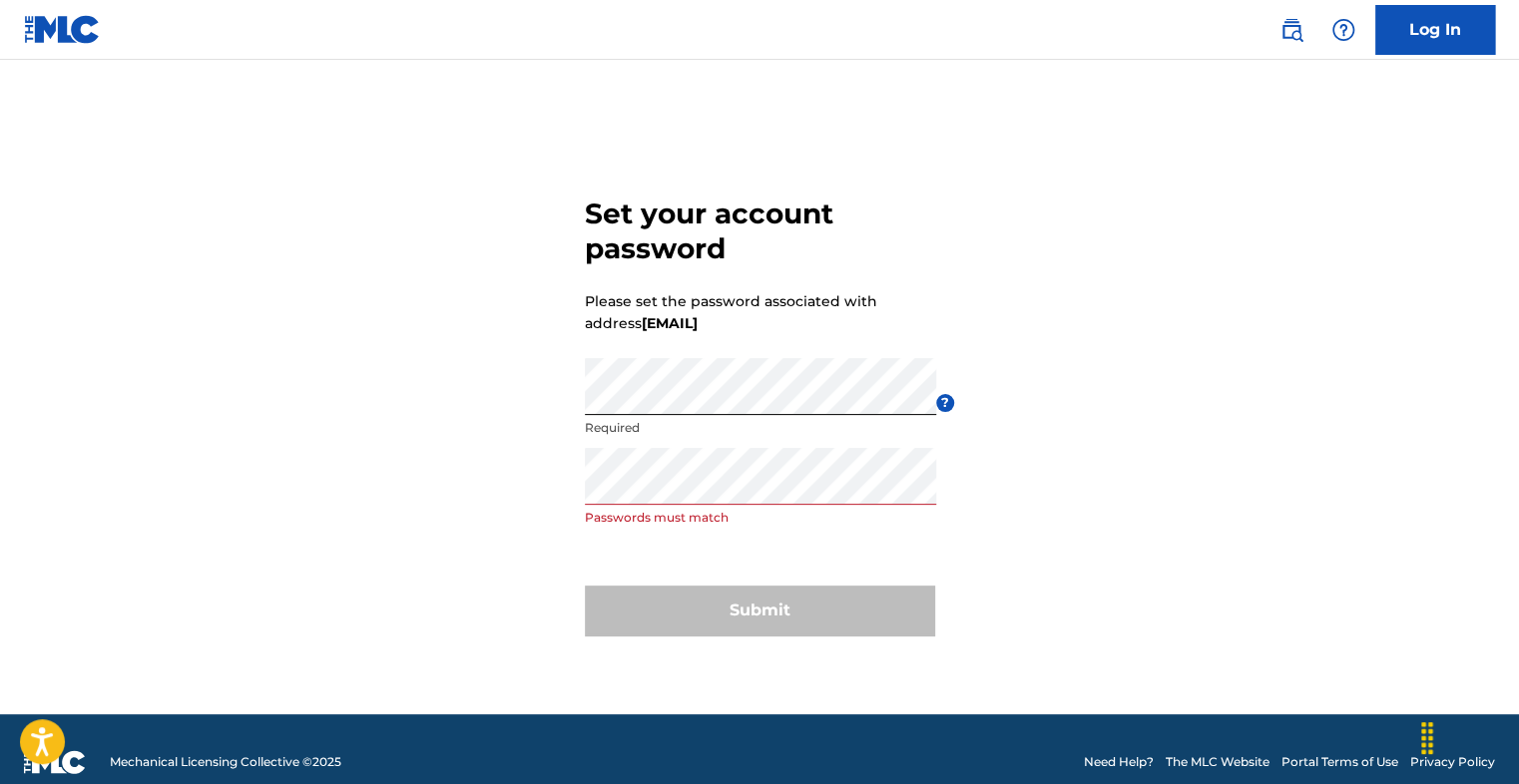 click on "Submit" at bounding box center [760, 610] 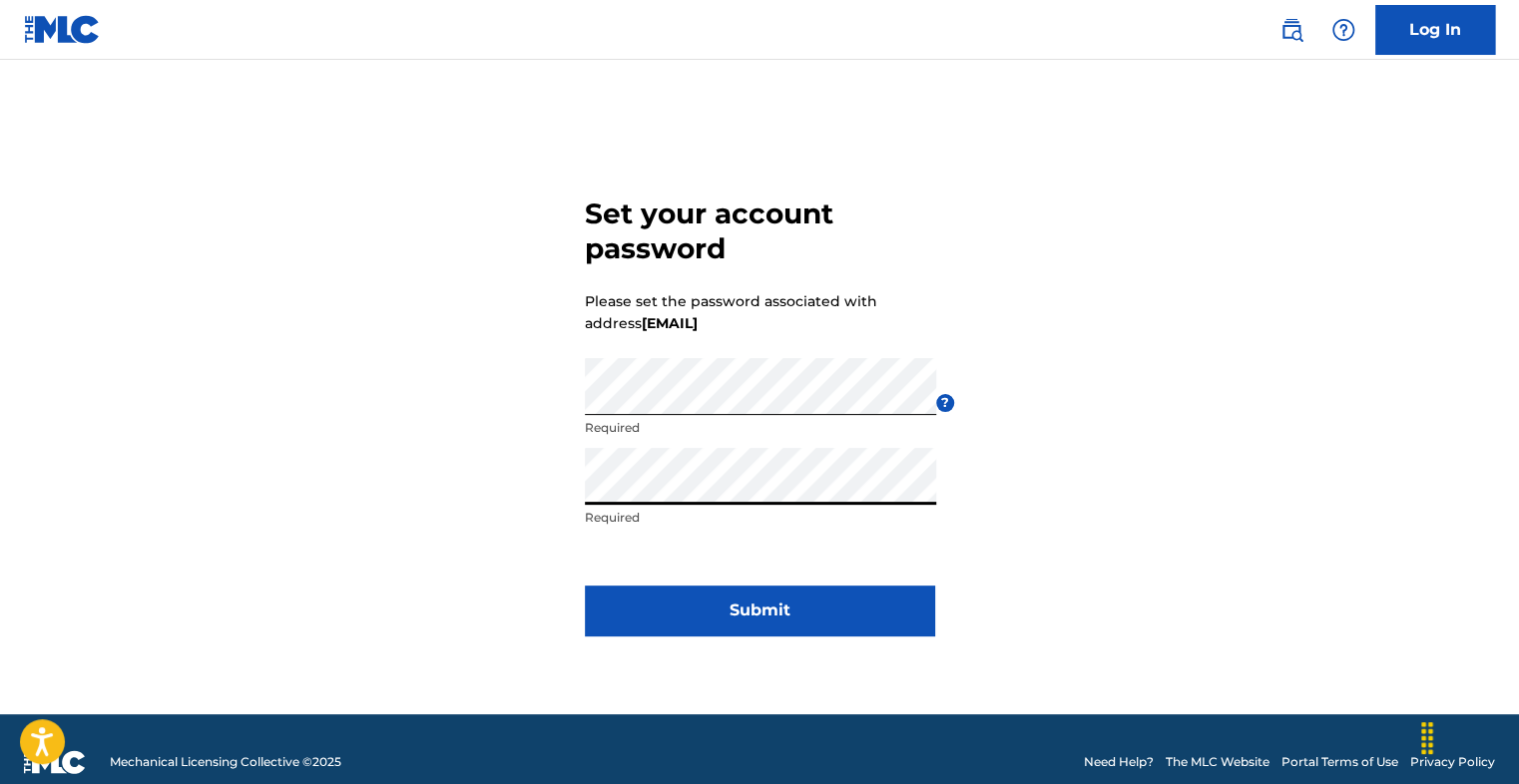click on "Submit" at bounding box center (760, 610) 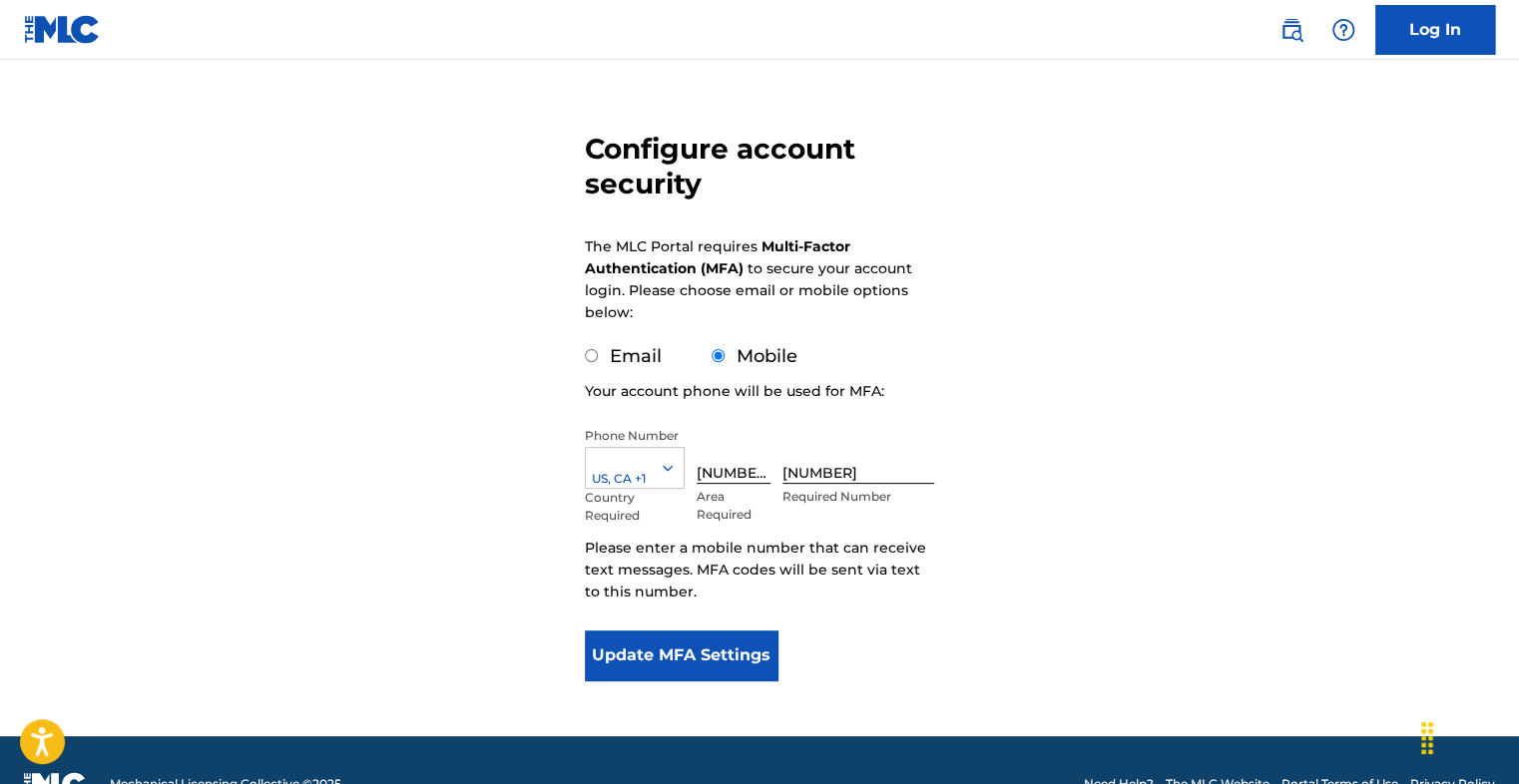 scroll, scrollTop: 176, scrollLeft: 0, axis: vertical 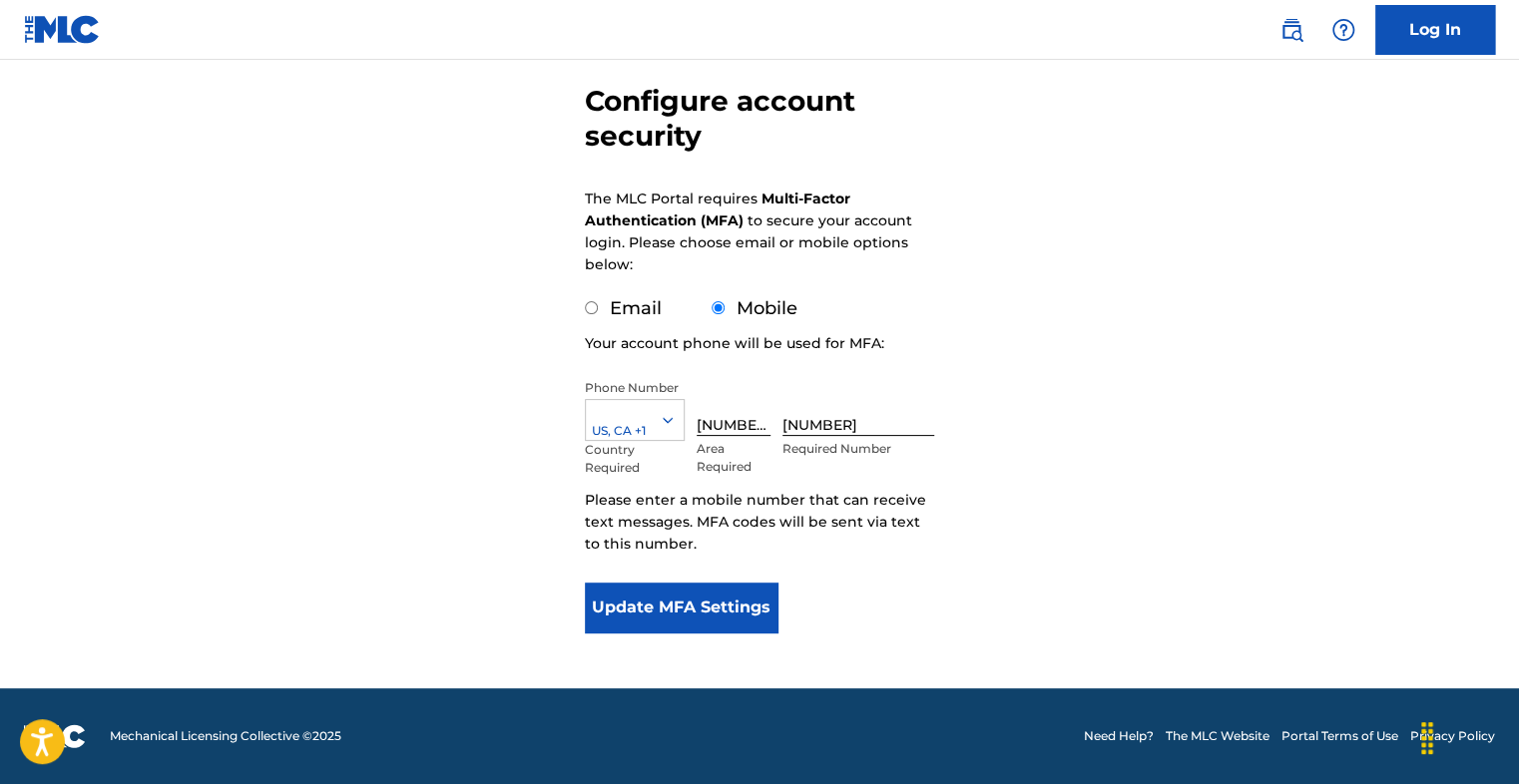 click on "Update MFA Settings" at bounding box center (681, 607) 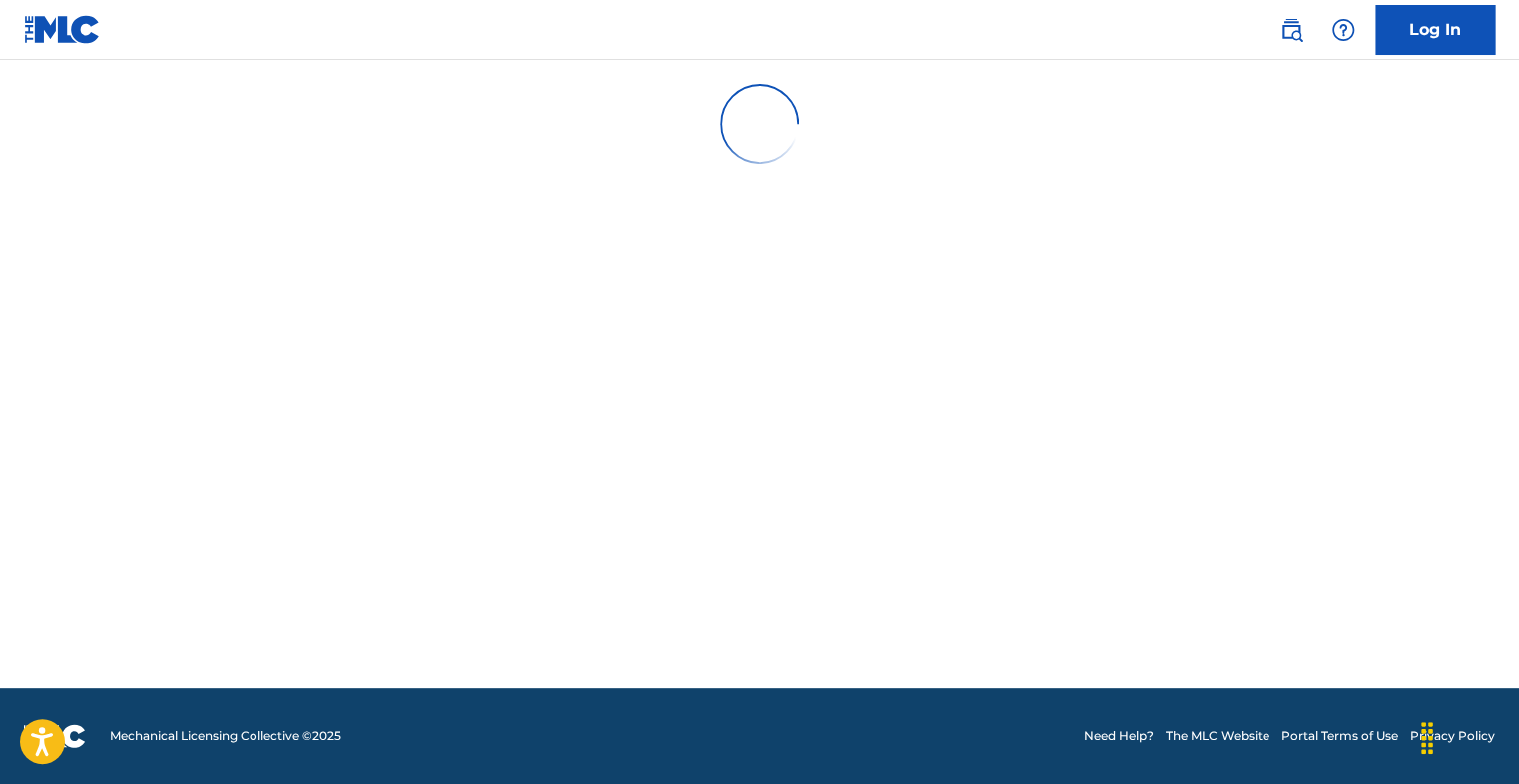 scroll, scrollTop: 0, scrollLeft: 0, axis: both 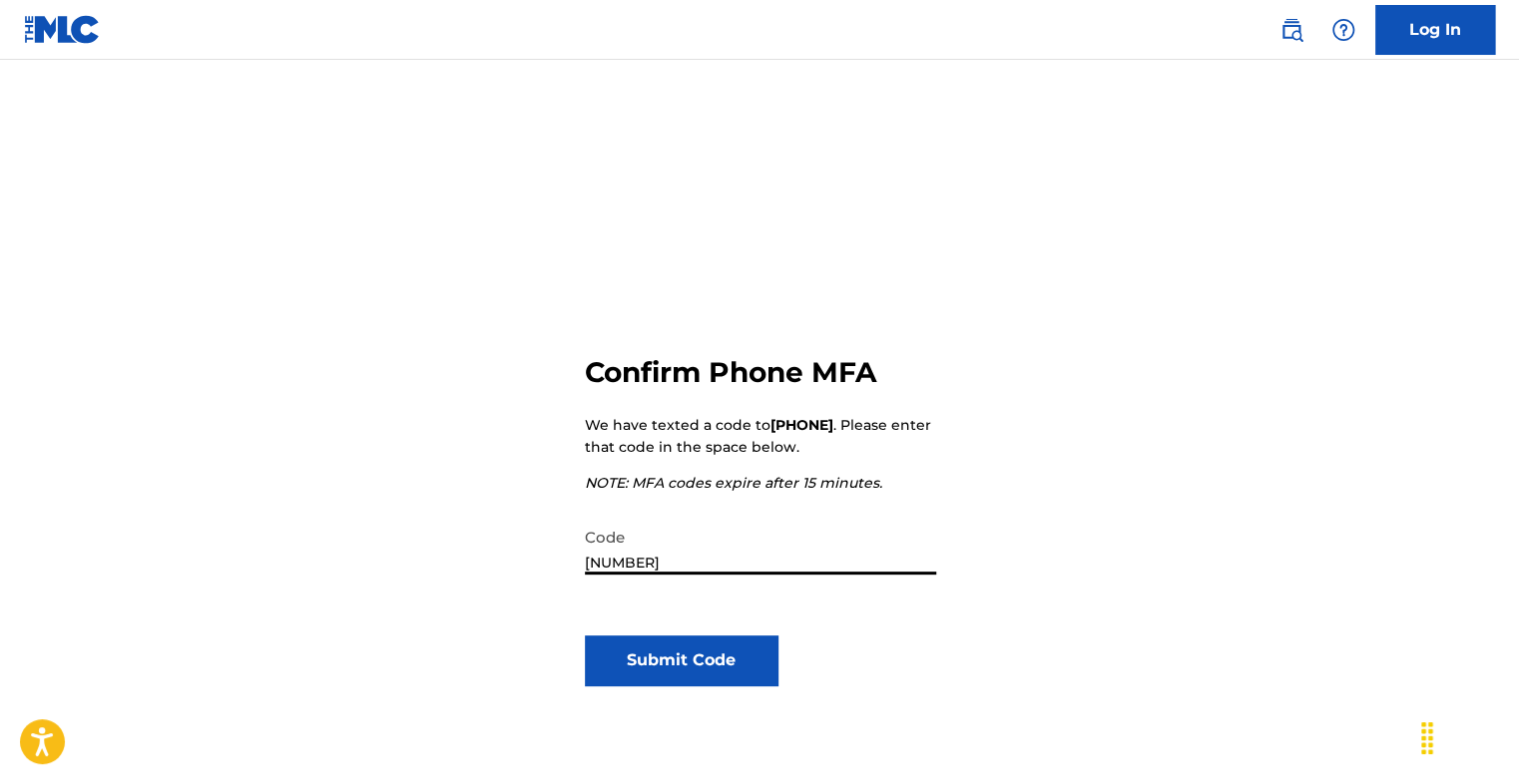 type on "756465" 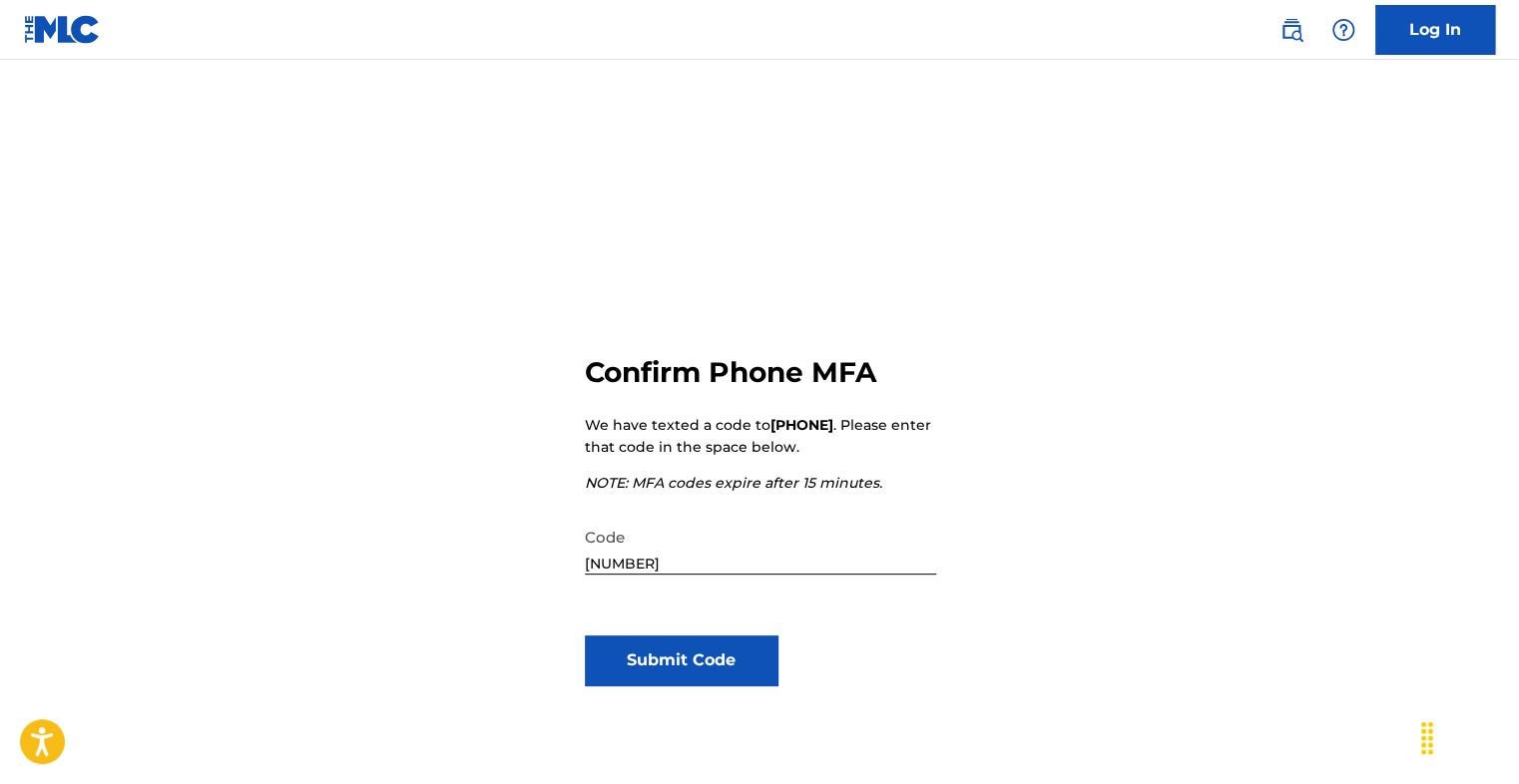 click on "Submit Code" at bounding box center (681, 660) 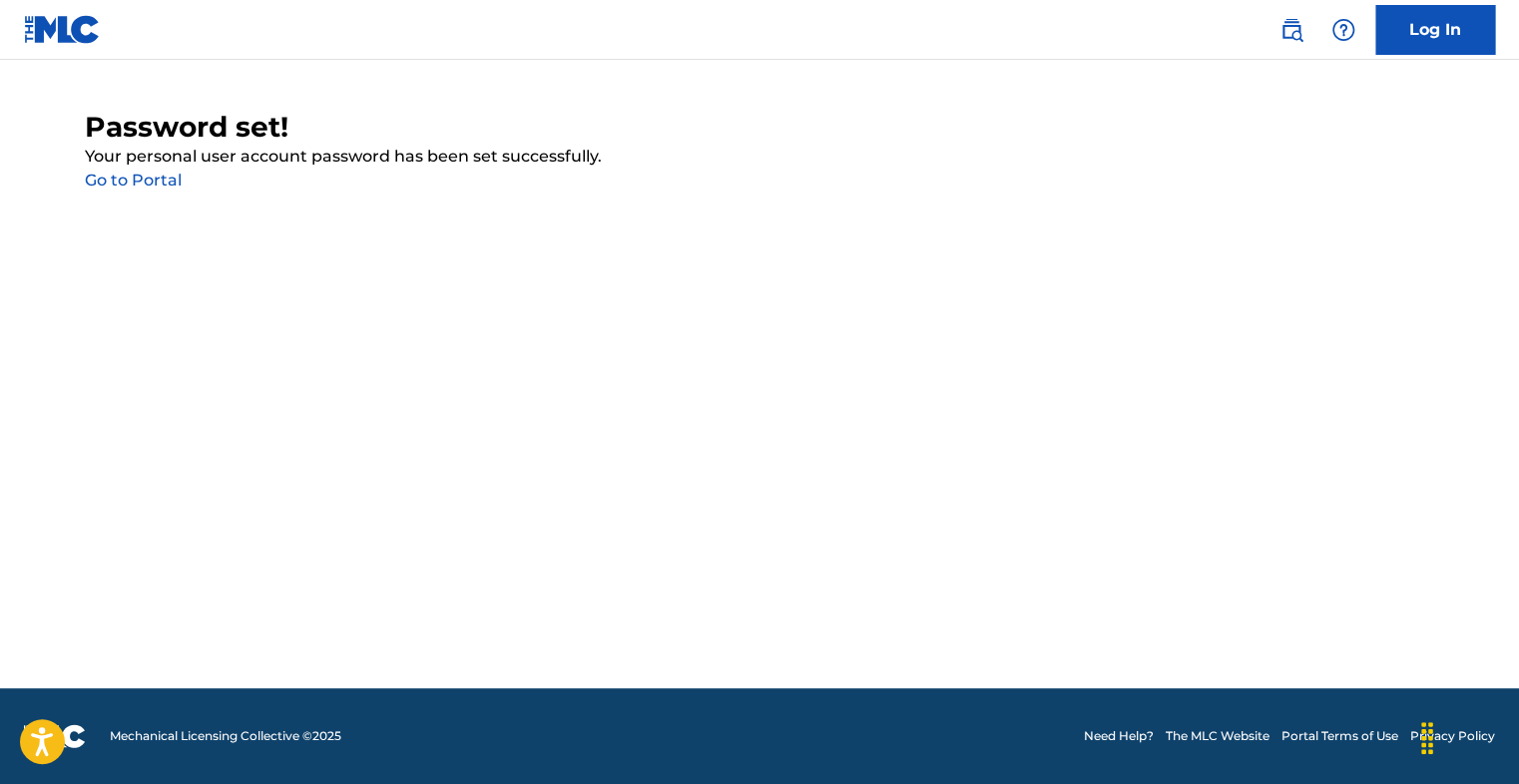 click on "Log In" at bounding box center (1435, 30) 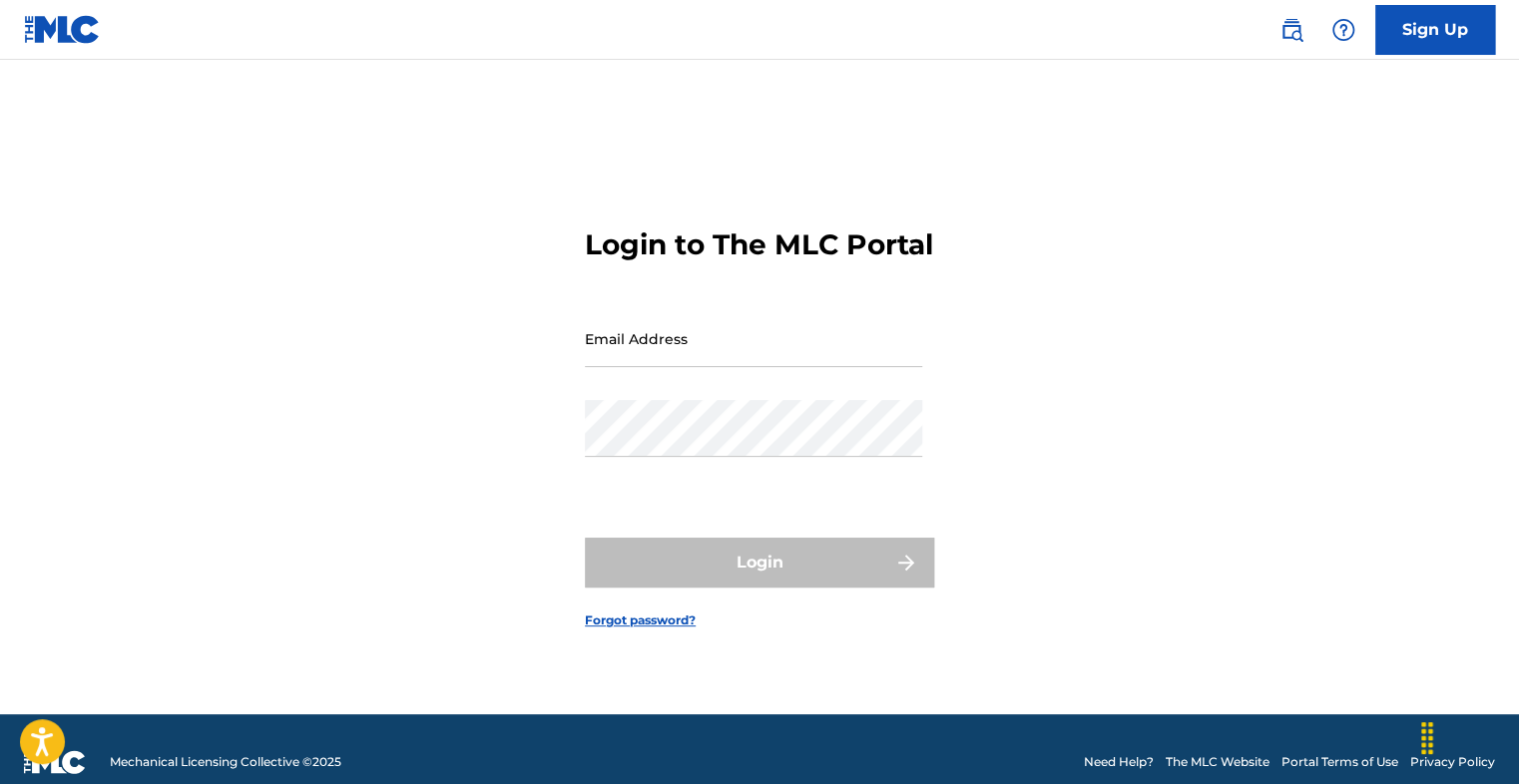 click on "Email Address" at bounding box center [754, 338] 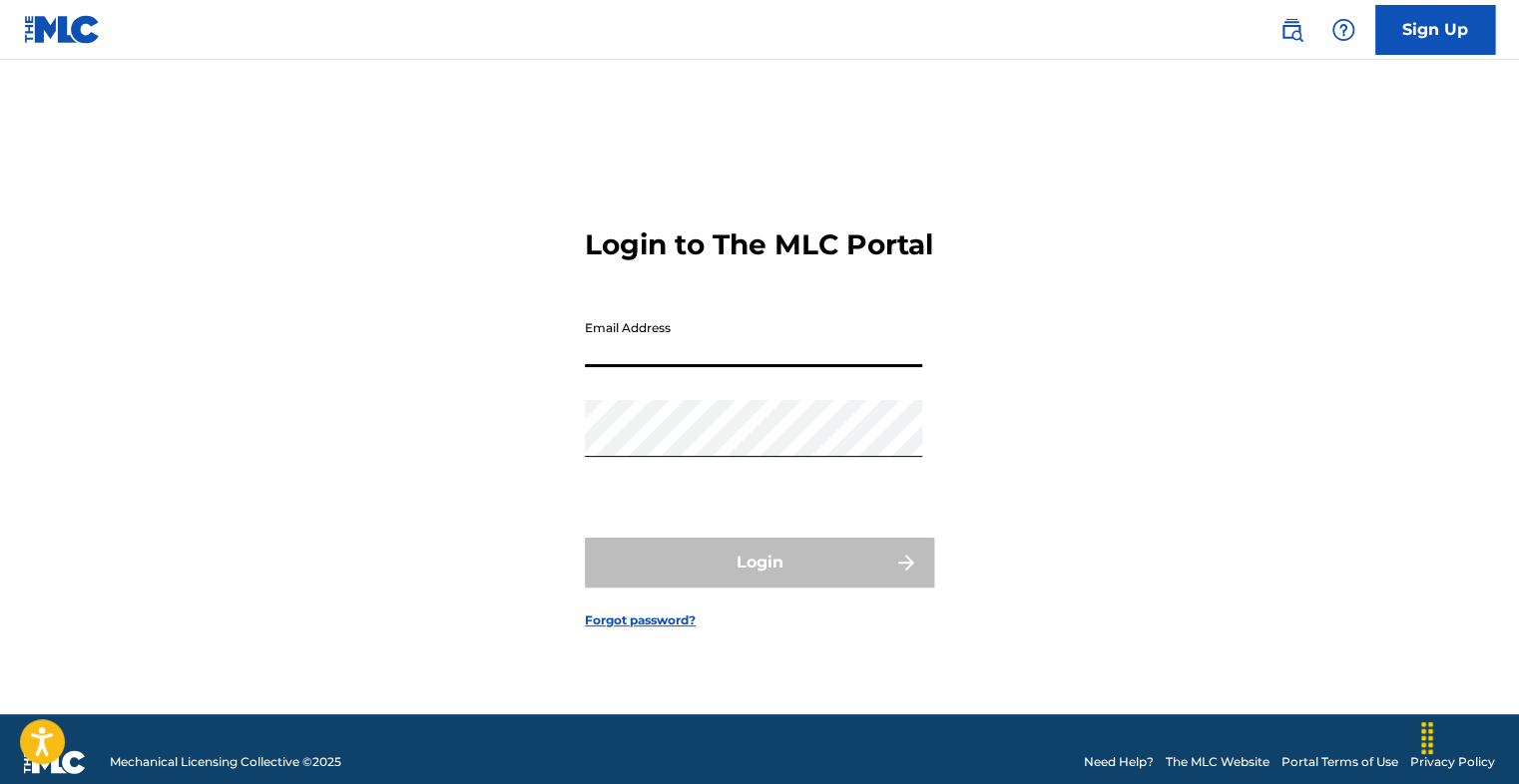 click on "Email Address" at bounding box center (754, 338) 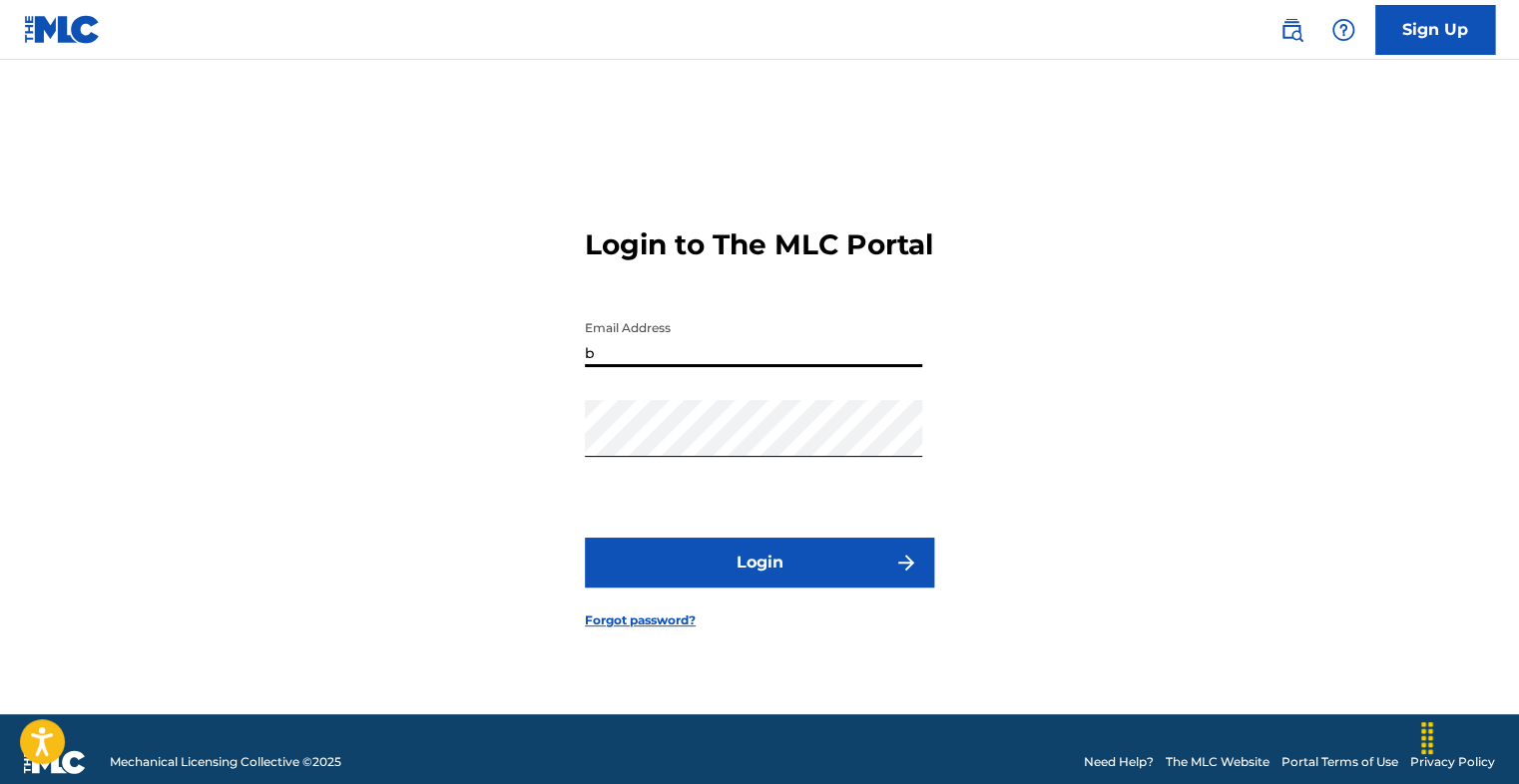 type on "[FIRST]@[EXAMPLE.COM]" 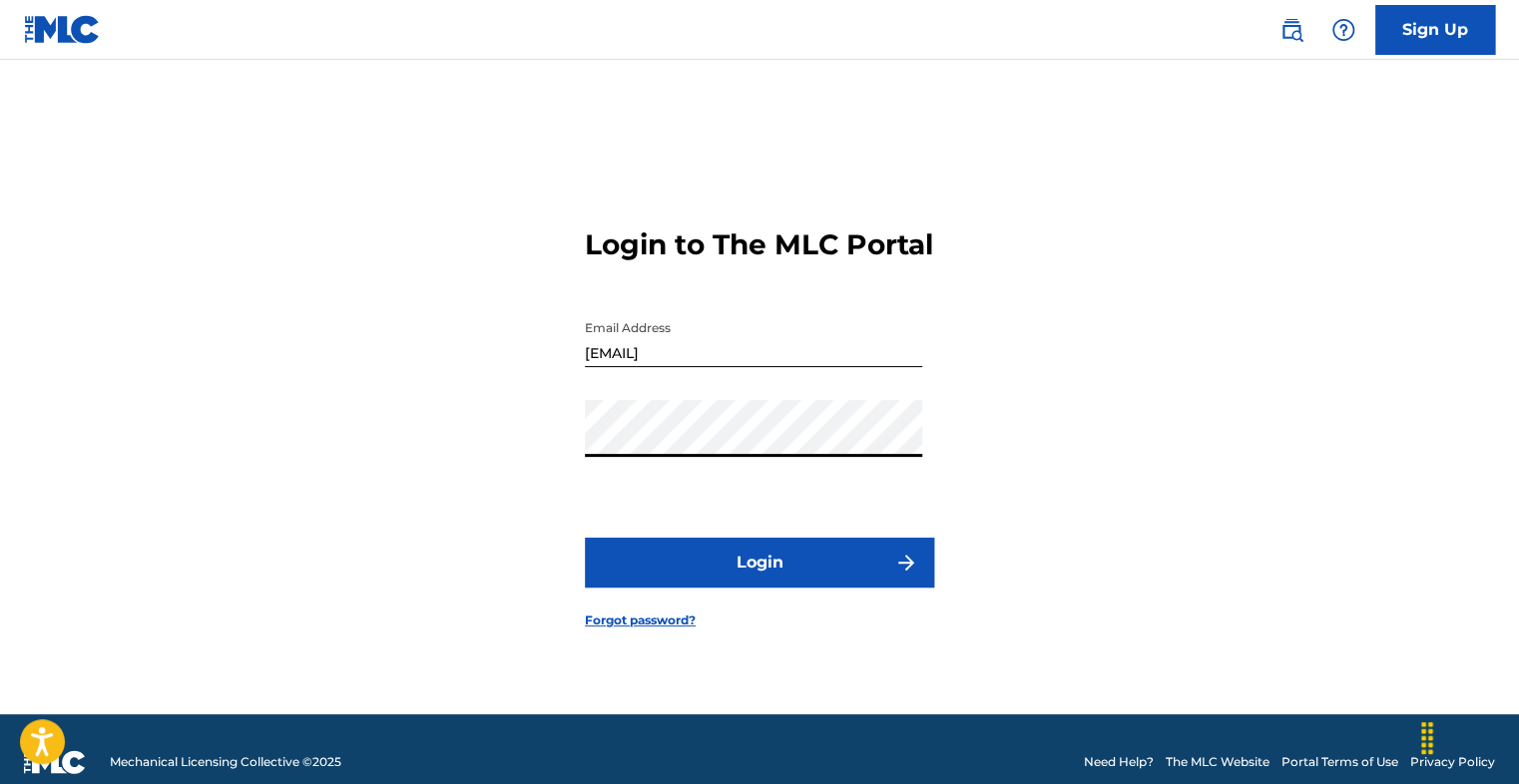 drag, startPoint x: 1013, startPoint y: 439, endPoint x: 942, endPoint y: 527, distance: 113.07077 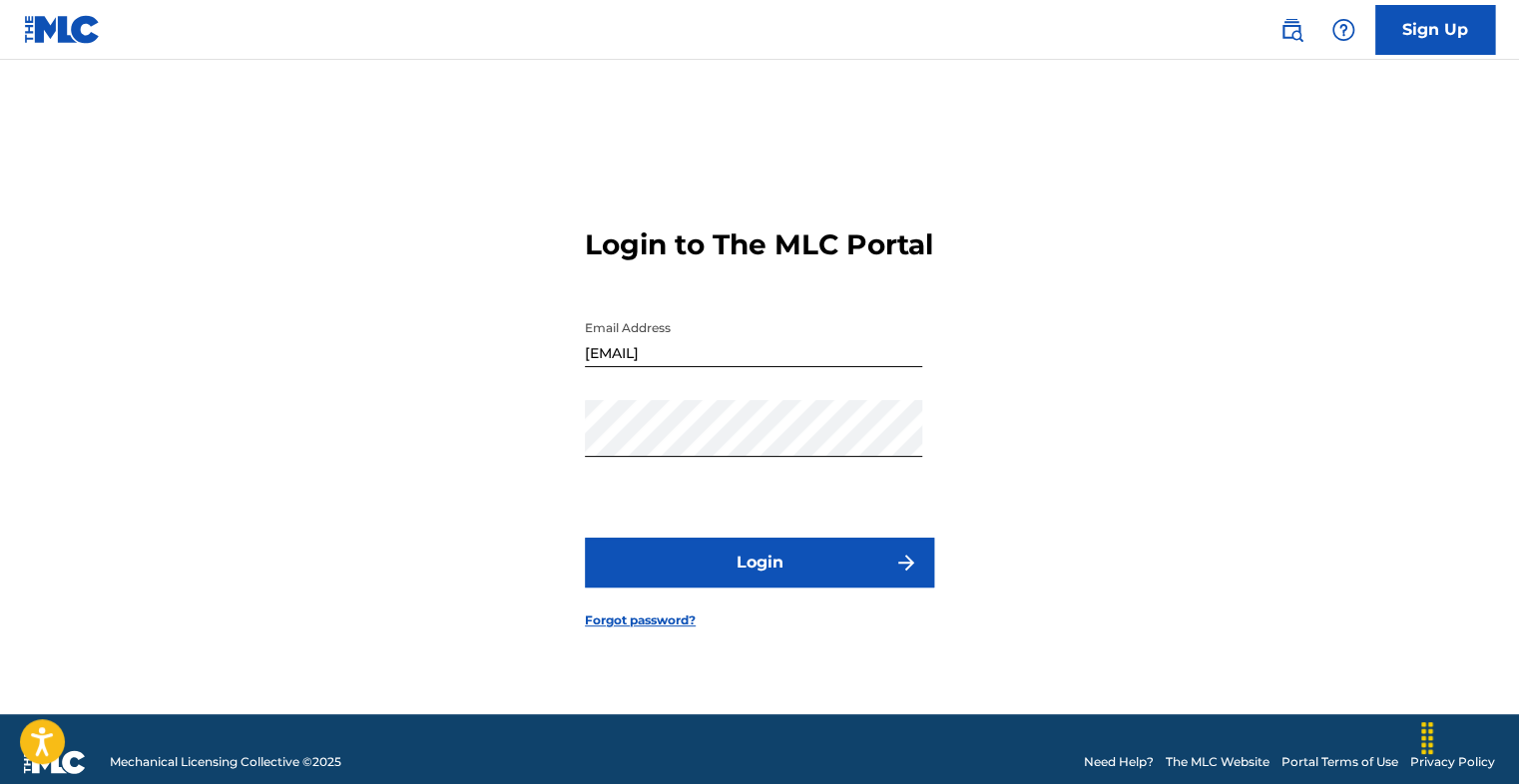 click on "Login to The MLC Portal Email Address blackkidpro@gmail.com Password Login Forgot password?" at bounding box center (760, 412) 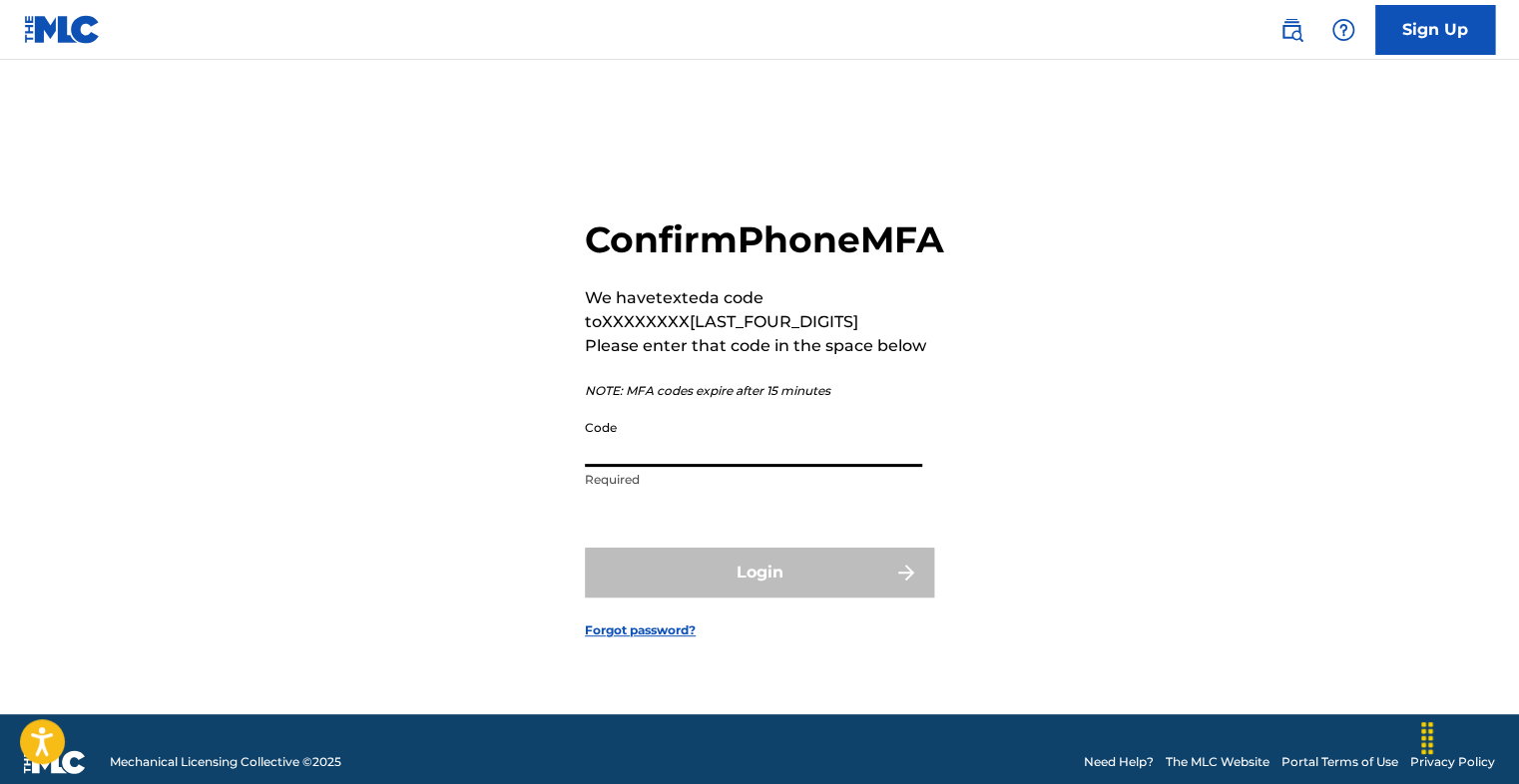 click on "Code" at bounding box center (754, 438) 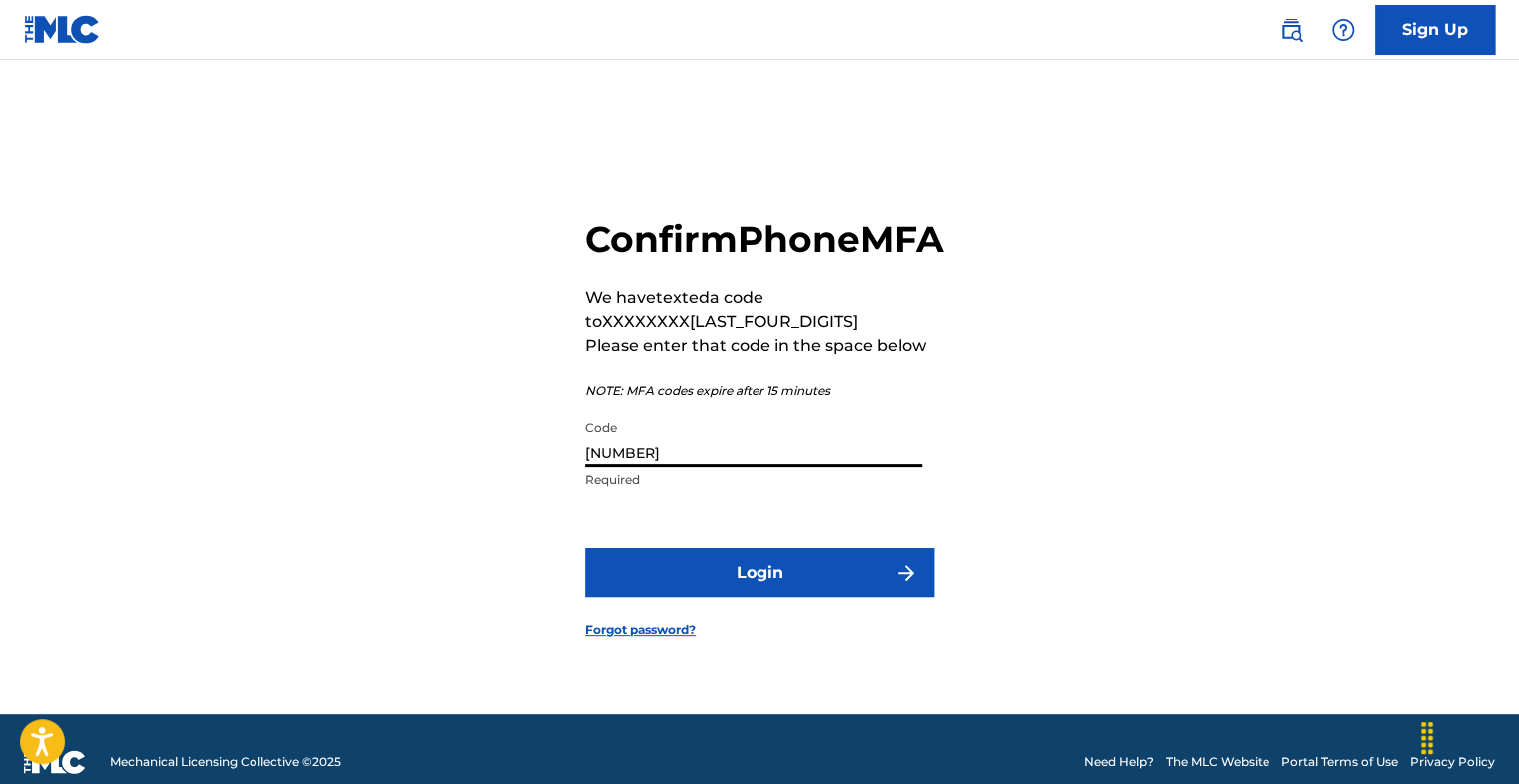 type on "853293" 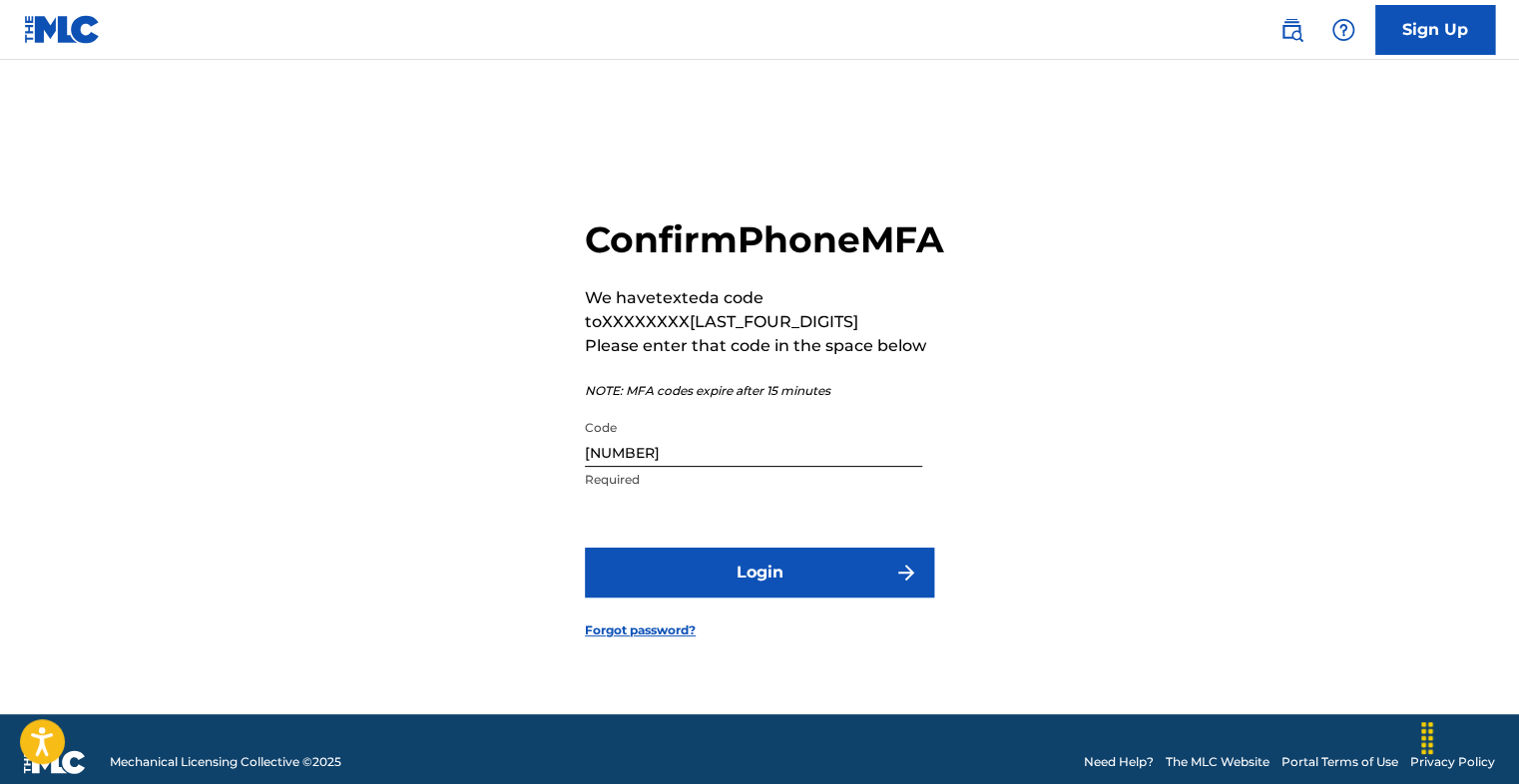 click on "Login" at bounding box center [760, 573] 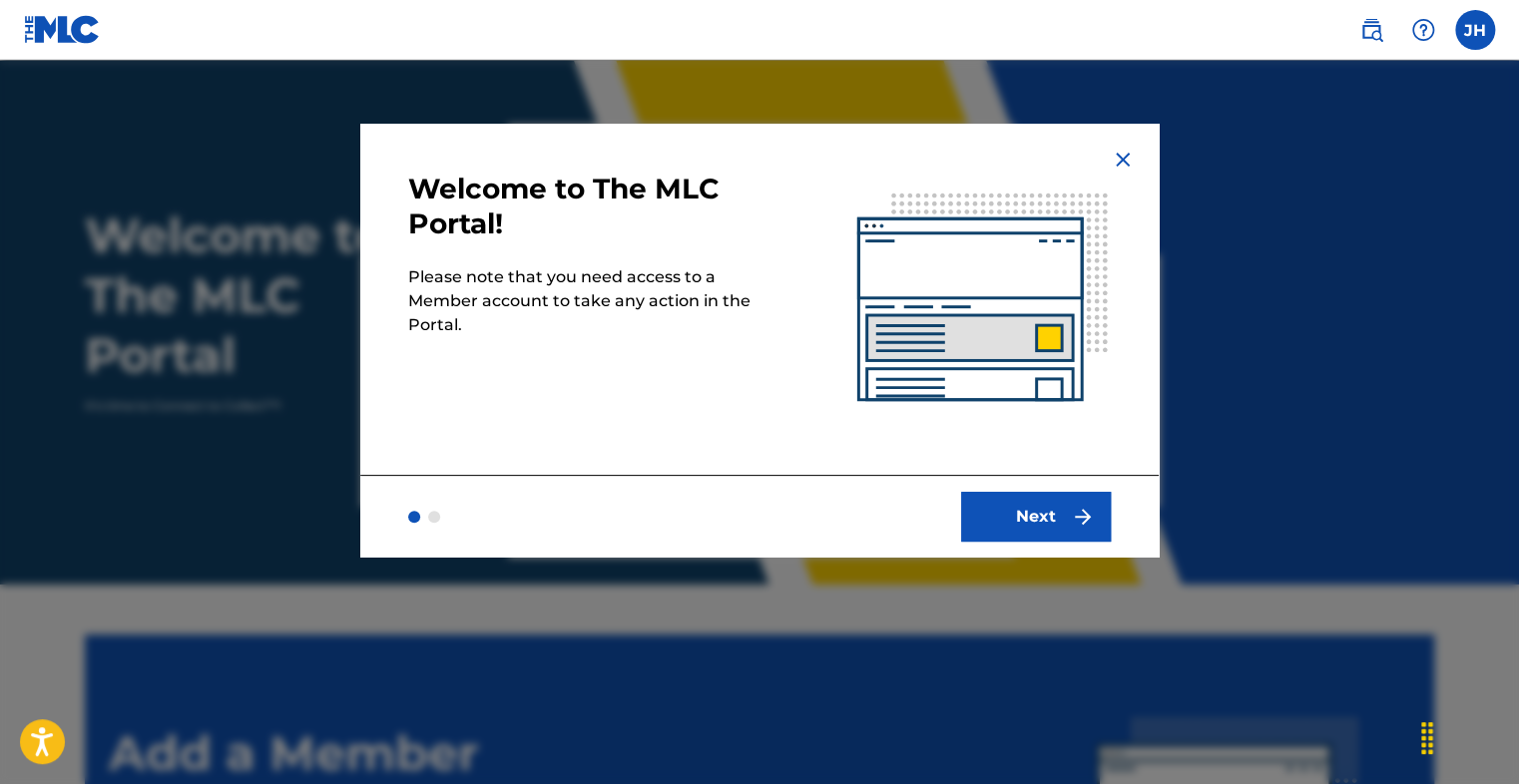 scroll, scrollTop: 0, scrollLeft: 0, axis: both 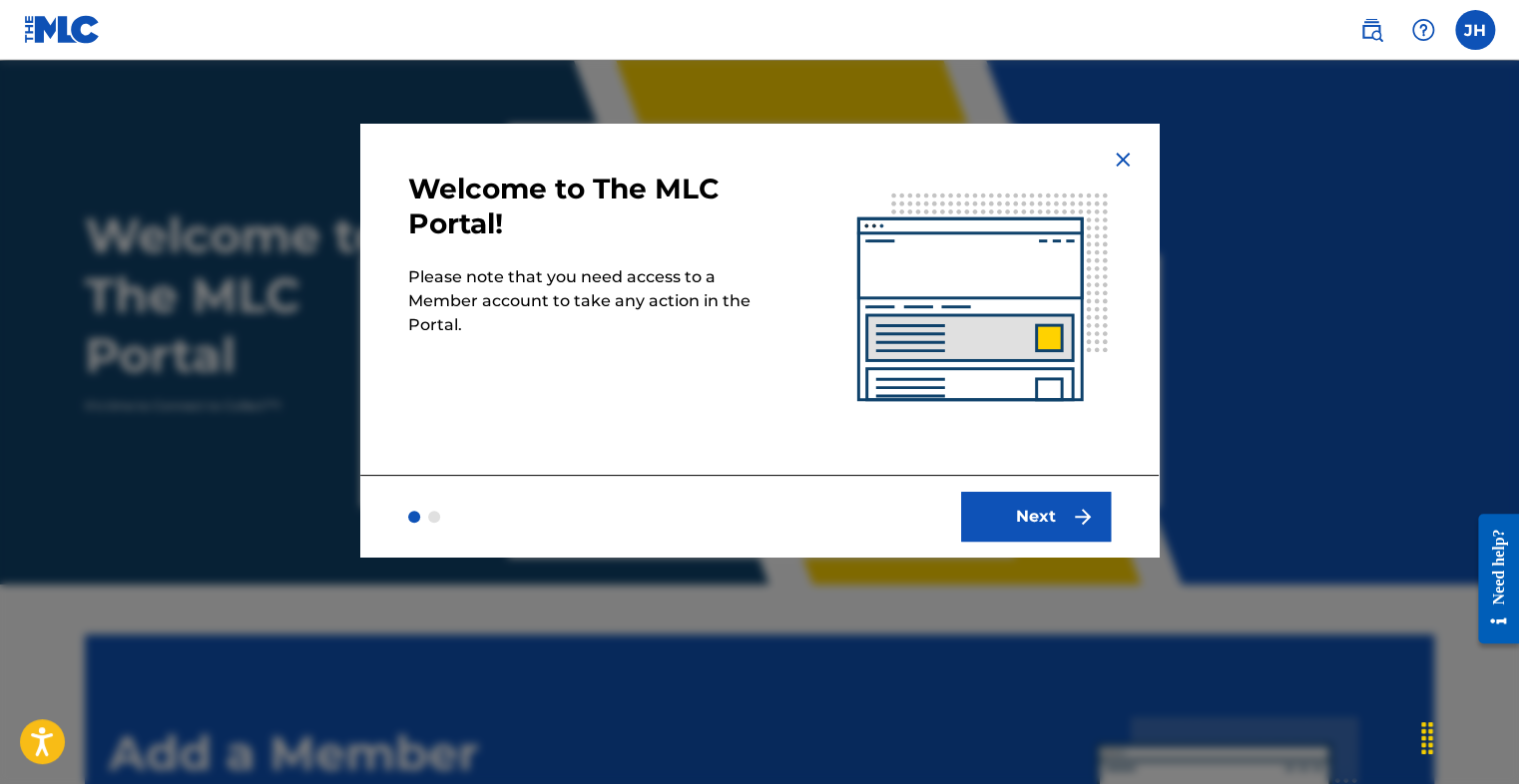 click on "Next" at bounding box center [1036, 517] 